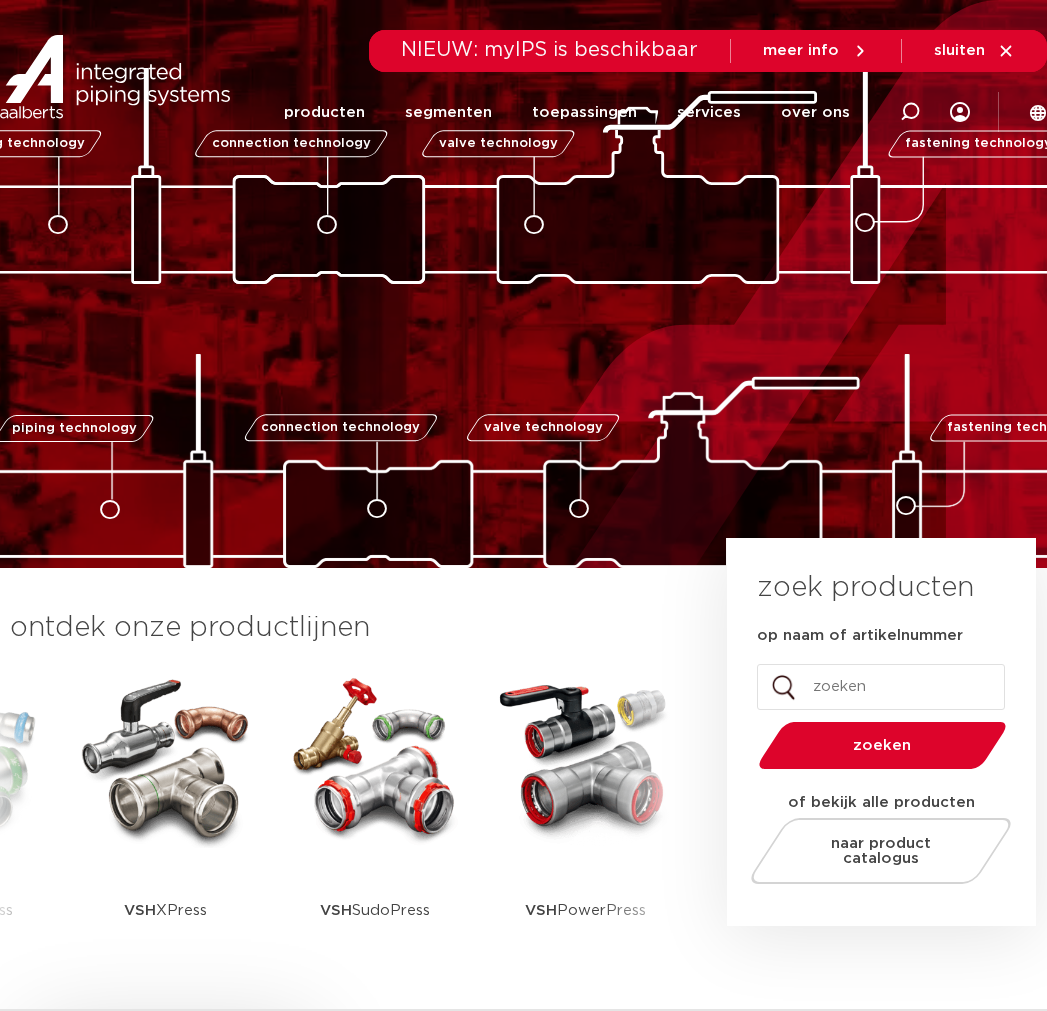 scroll, scrollTop: 0, scrollLeft: 0, axis: both 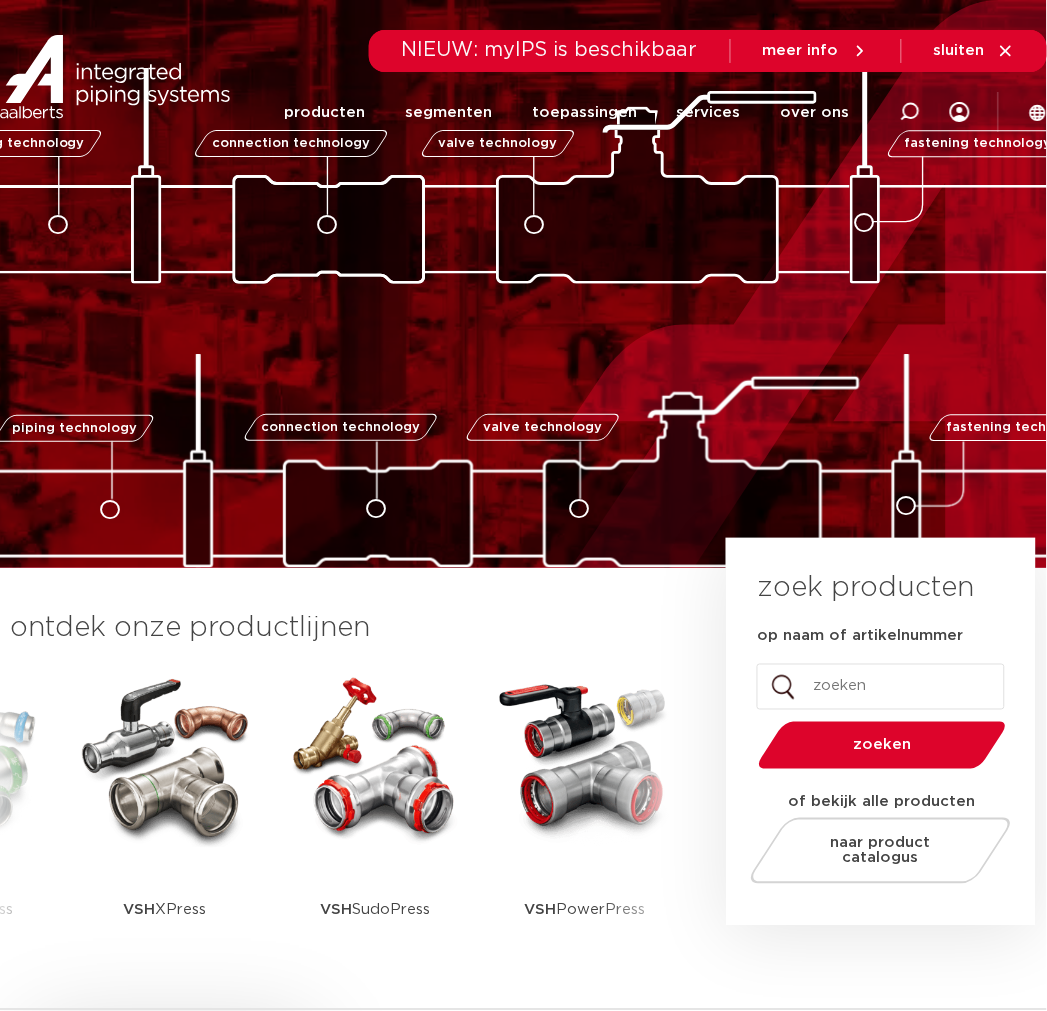 click 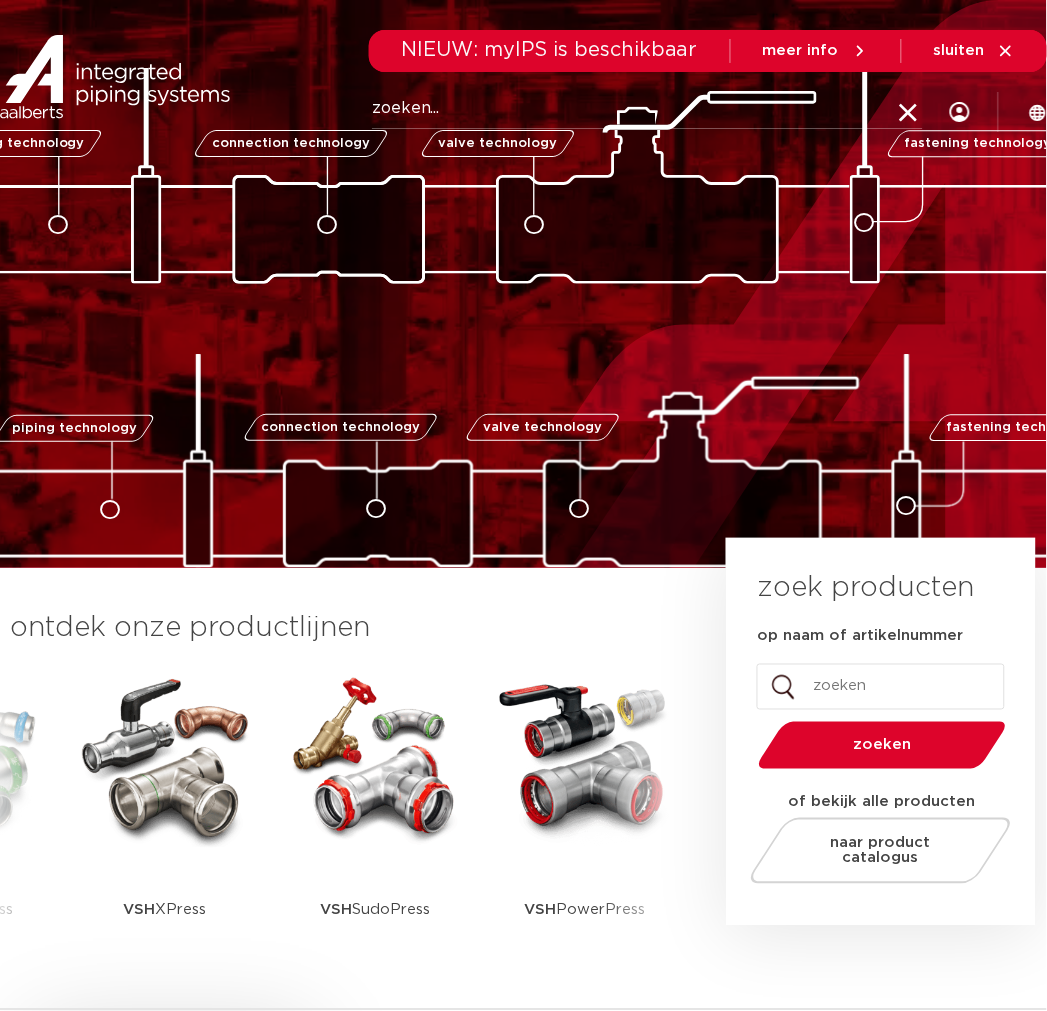 click on "Zoeken" at bounding box center [647, 109] 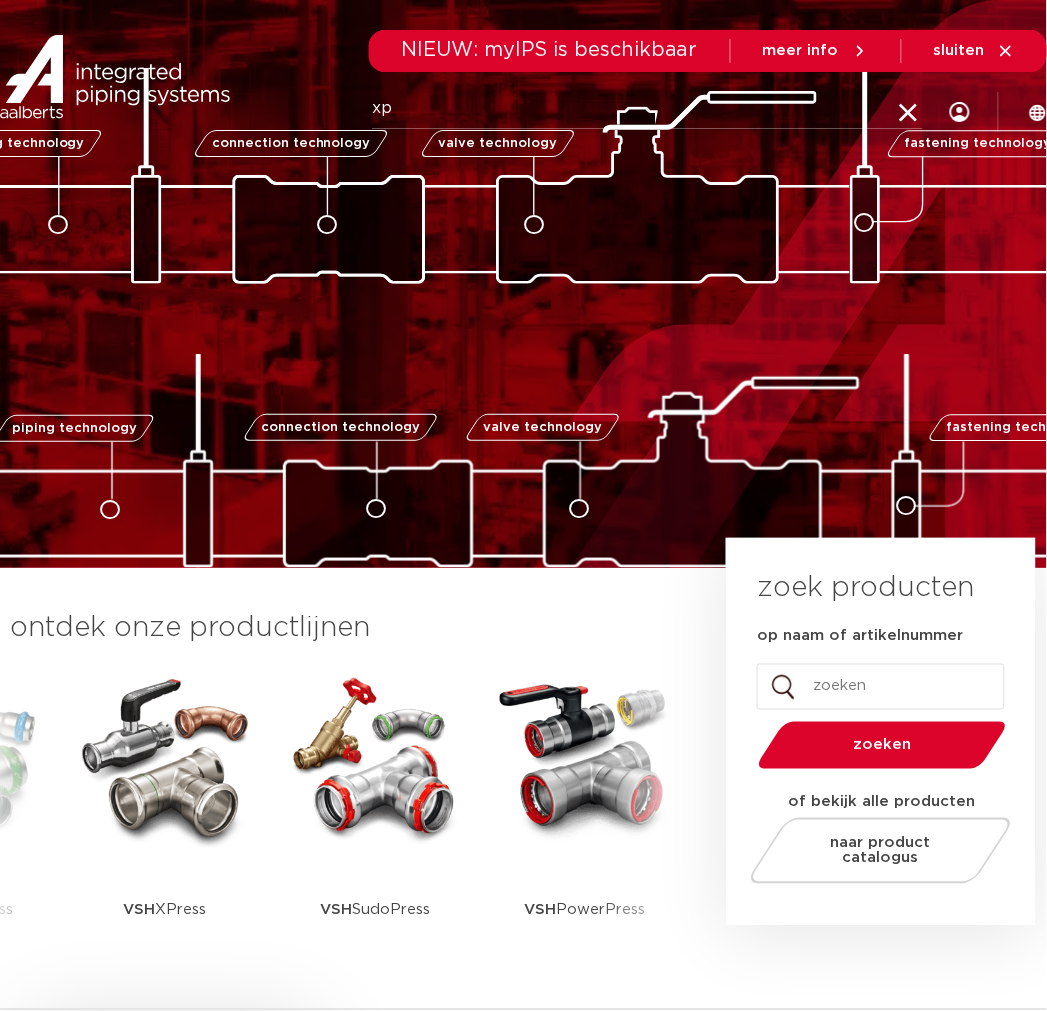 type on "x" 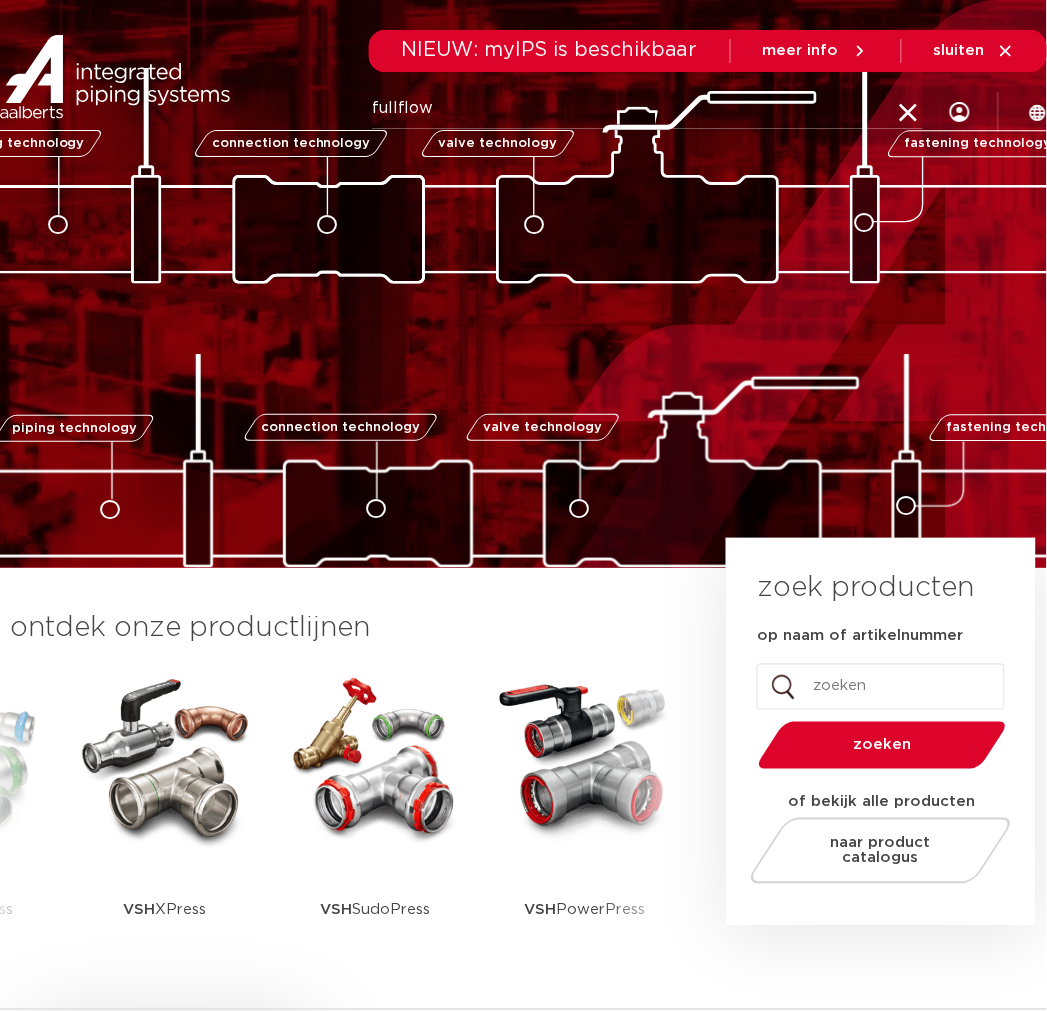type on "fullflow" 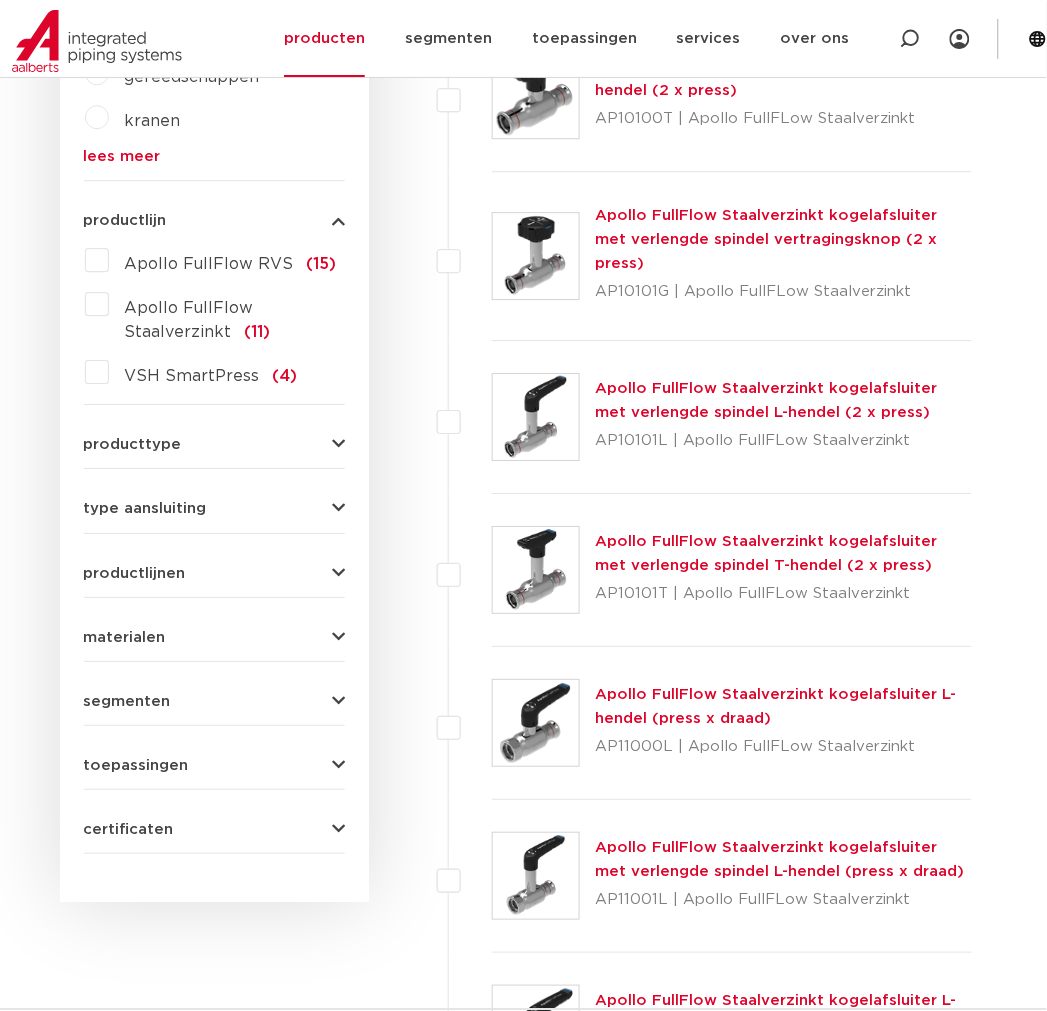 scroll, scrollTop: 0, scrollLeft: 0, axis: both 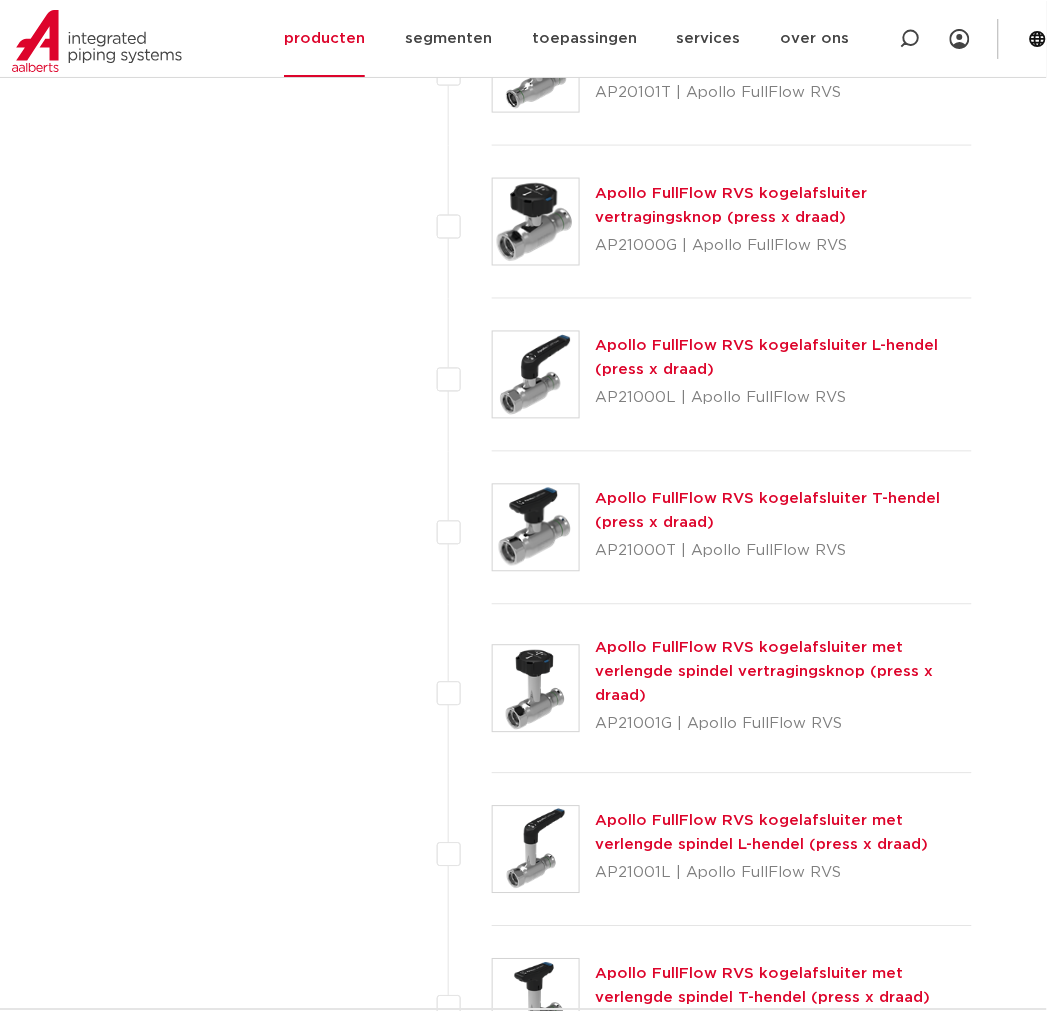 drag, startPoint x: 287, startPoint y: 503, endPoint x: 150, endPoint y: 596, distance: 165.58382 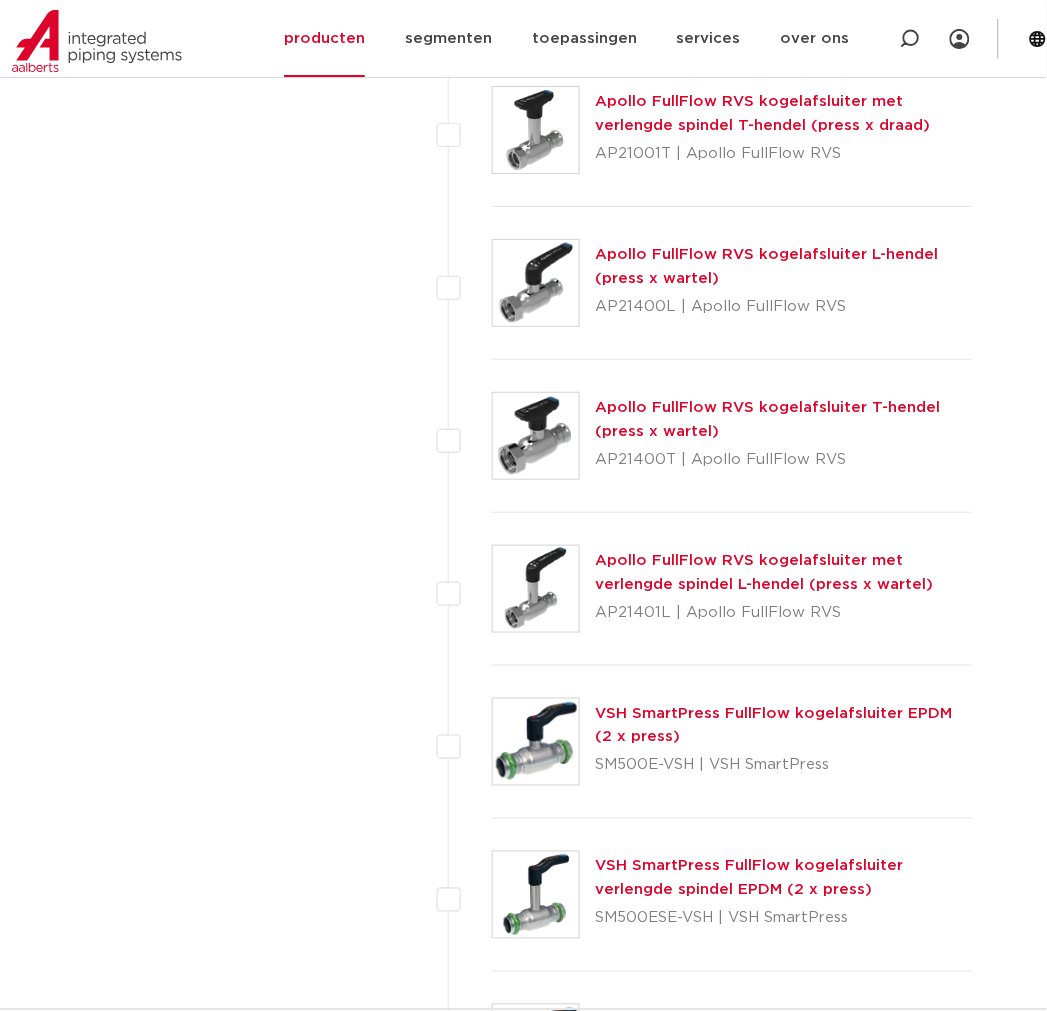 scroll, scrollTop: 3997, scrollLeft: 0, axis: vertical 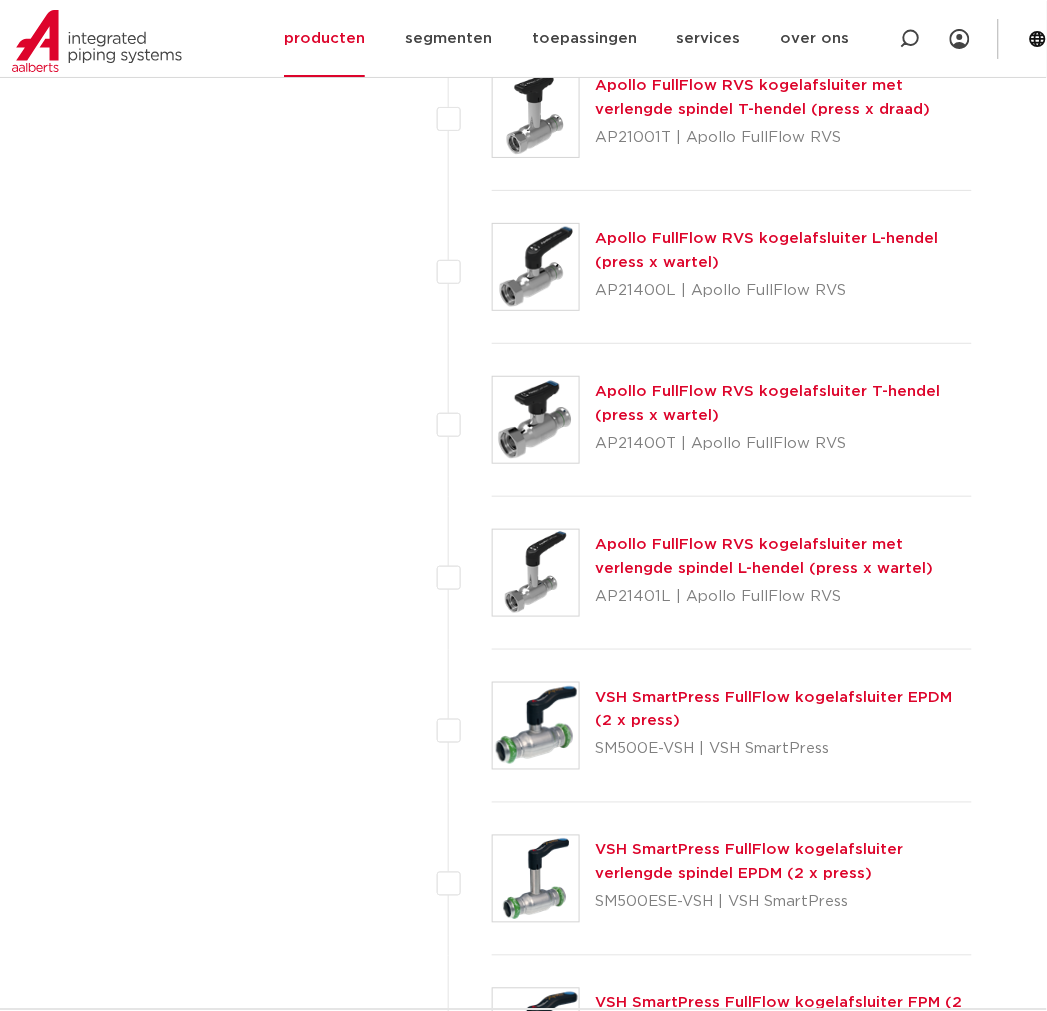 click at bounding box center (536, 267) 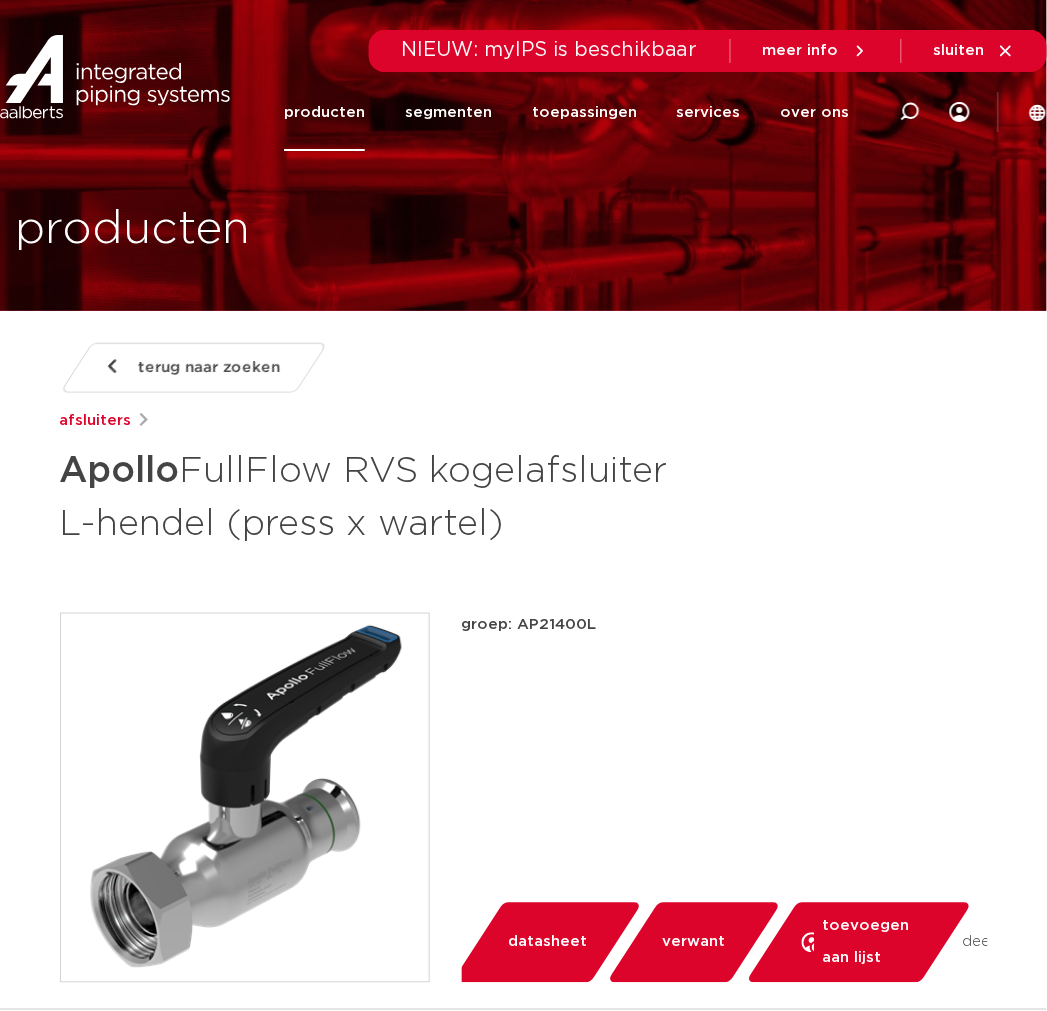 scroll, scrollTop: 0, scrollLeft: 0, axis: both 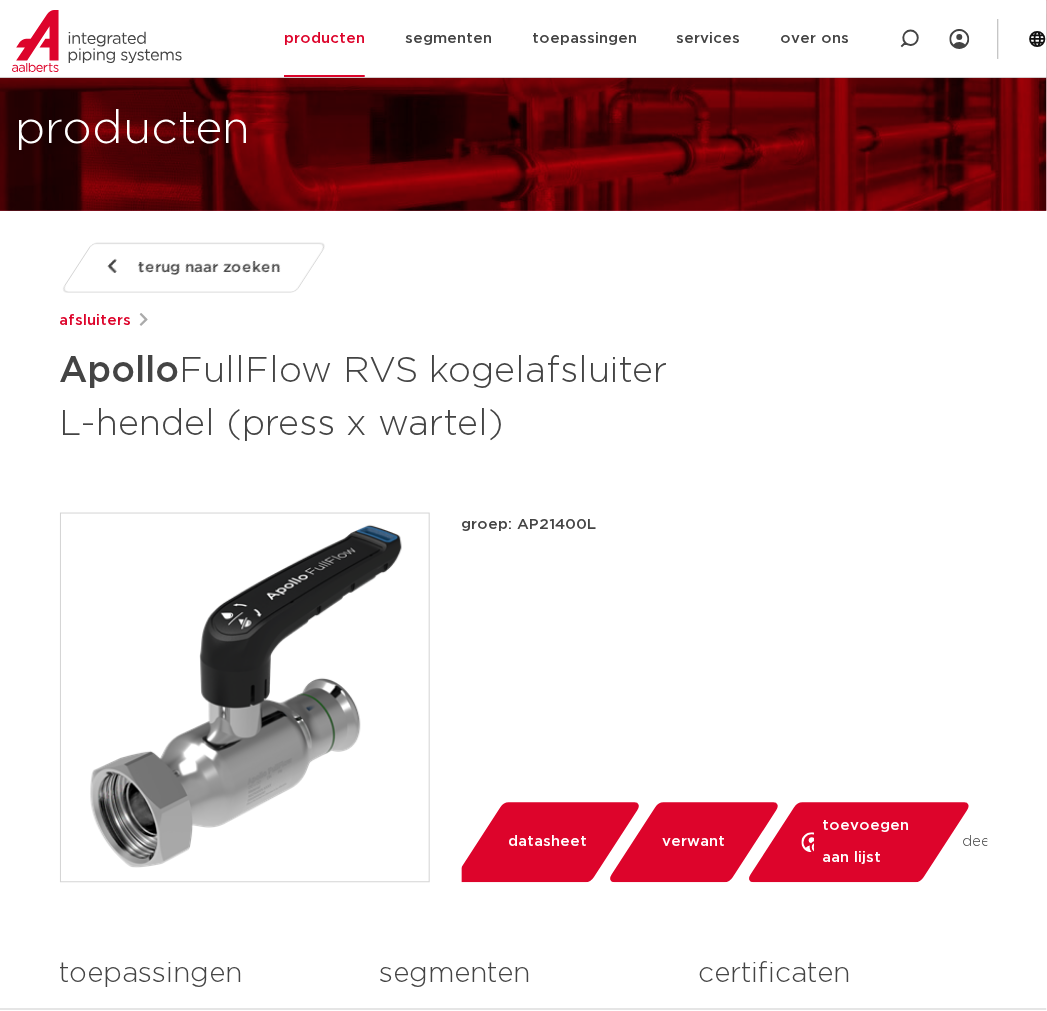 click on "groep: AP21400L" at bounding box center (725, 525) 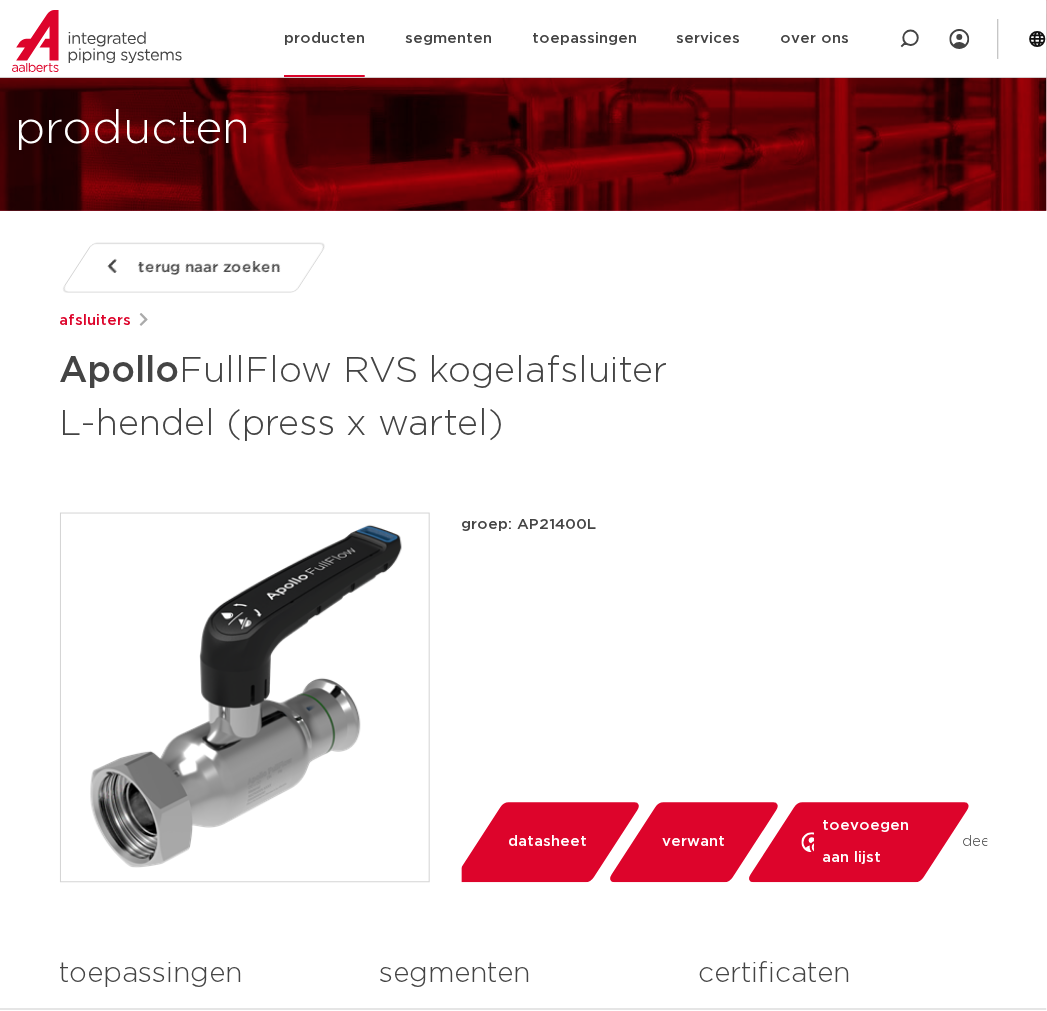 click 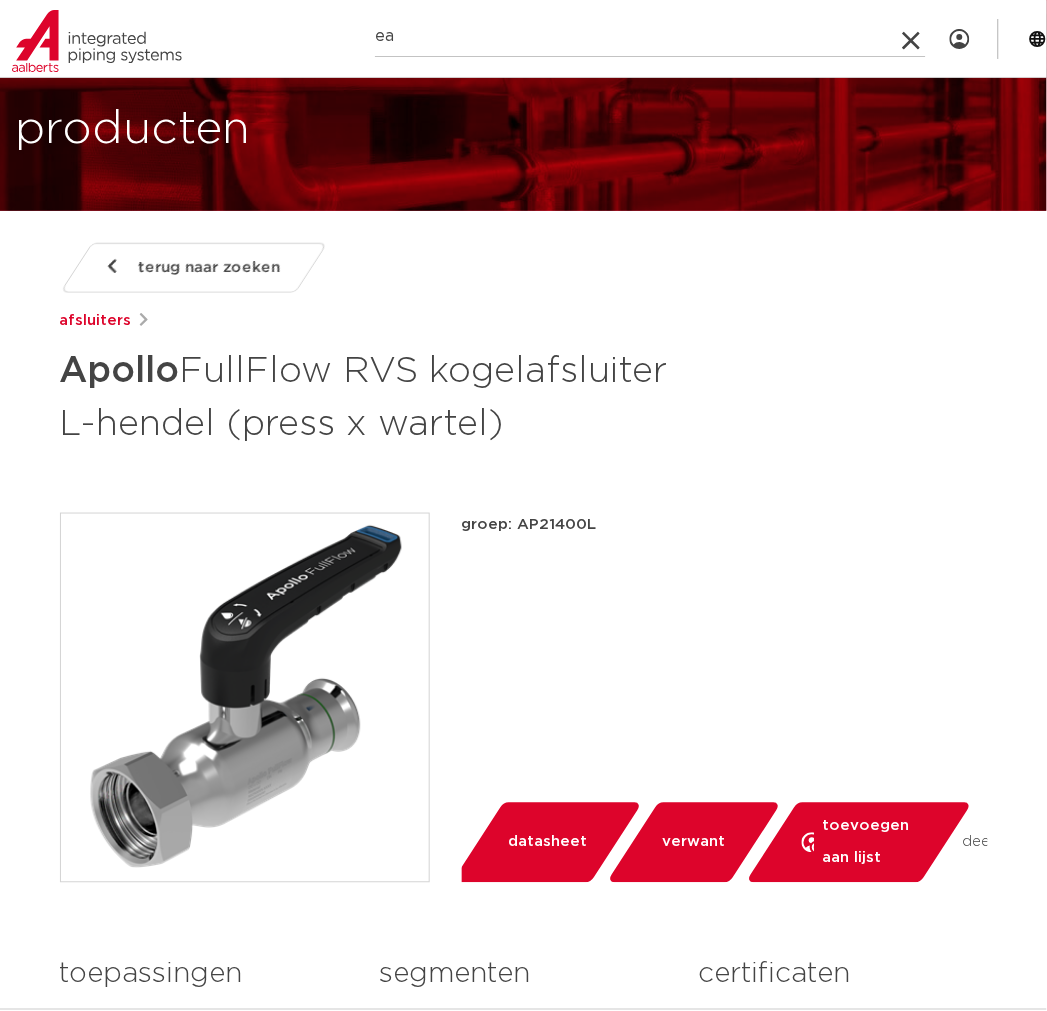 type on "ea" 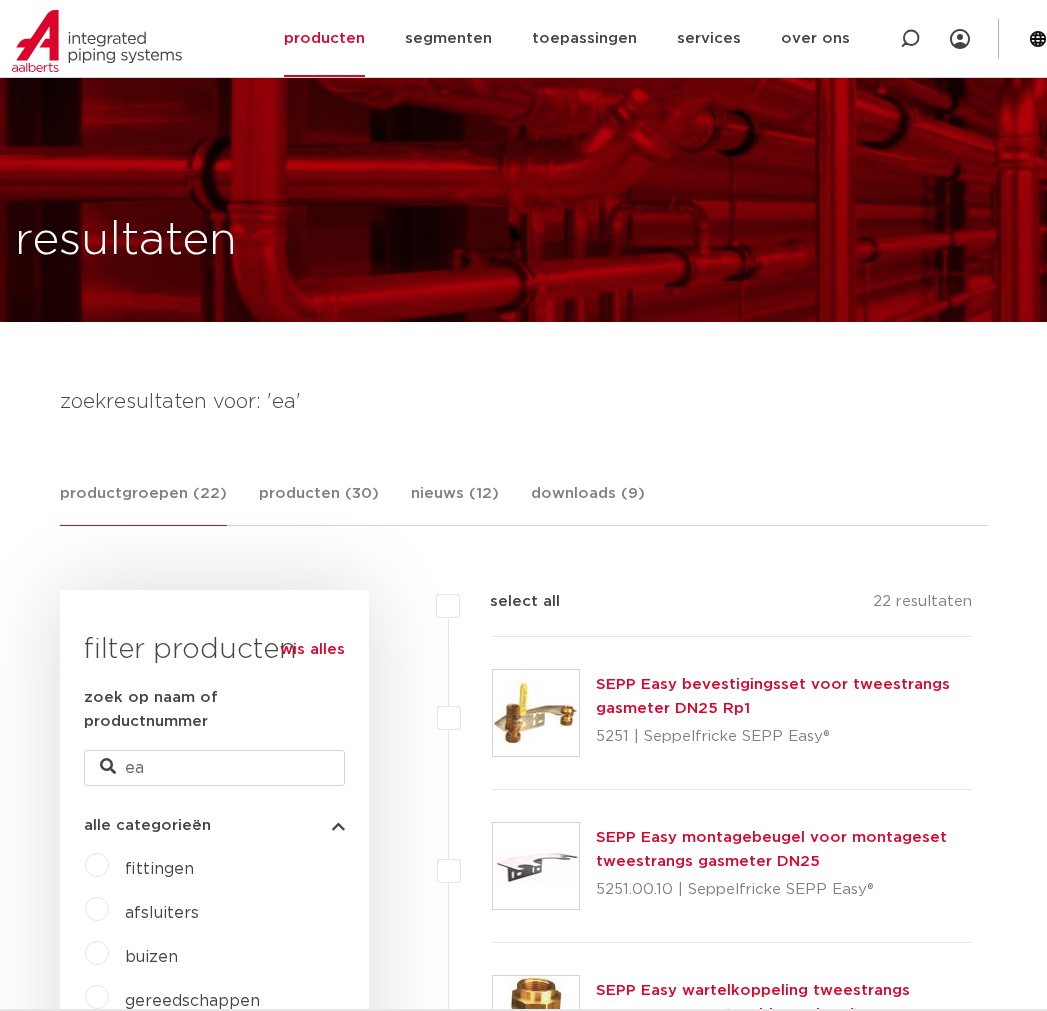 scroll, scrollTop: 3956, scrollLeft: 0, axis: vertical 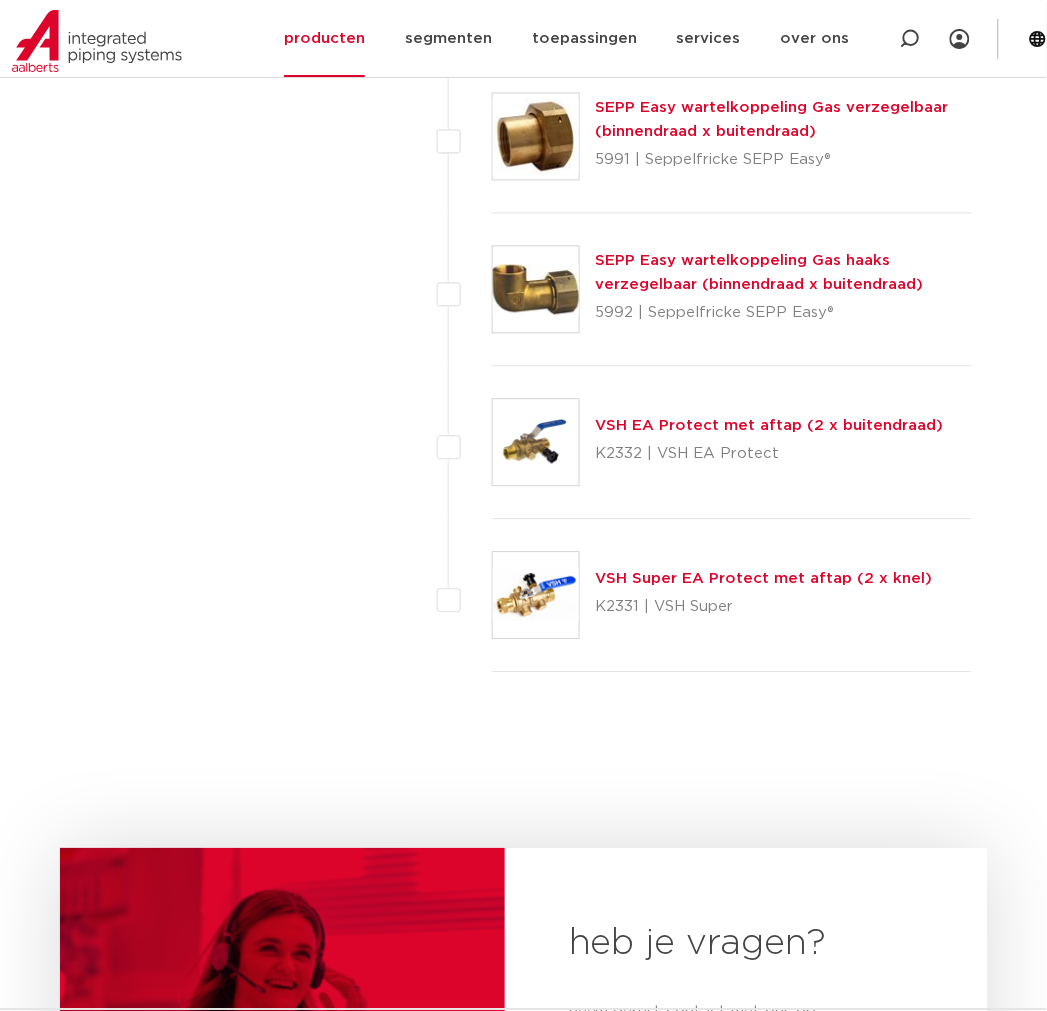 click at bounding box center [536, 596] 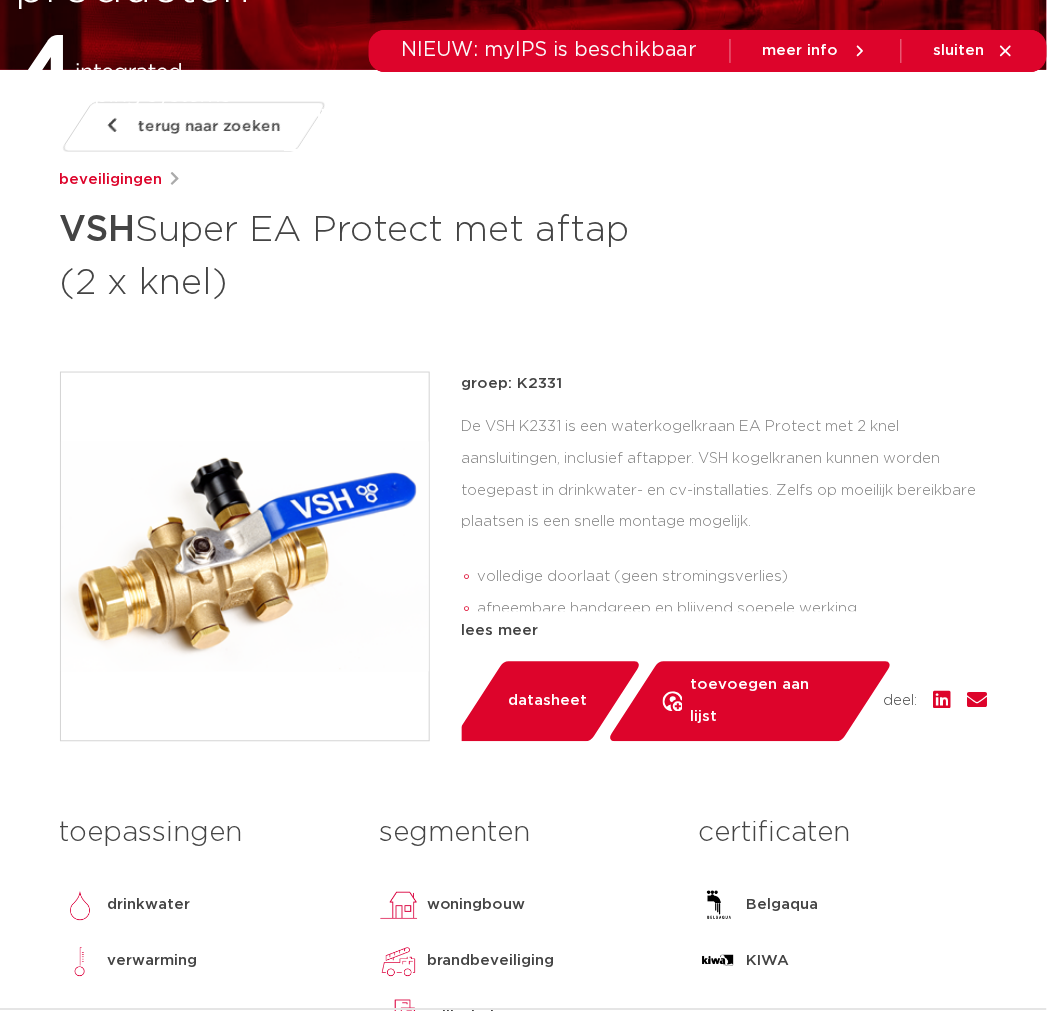 scroll, scrollTop: 0, scrollLeft: 0, axis: both 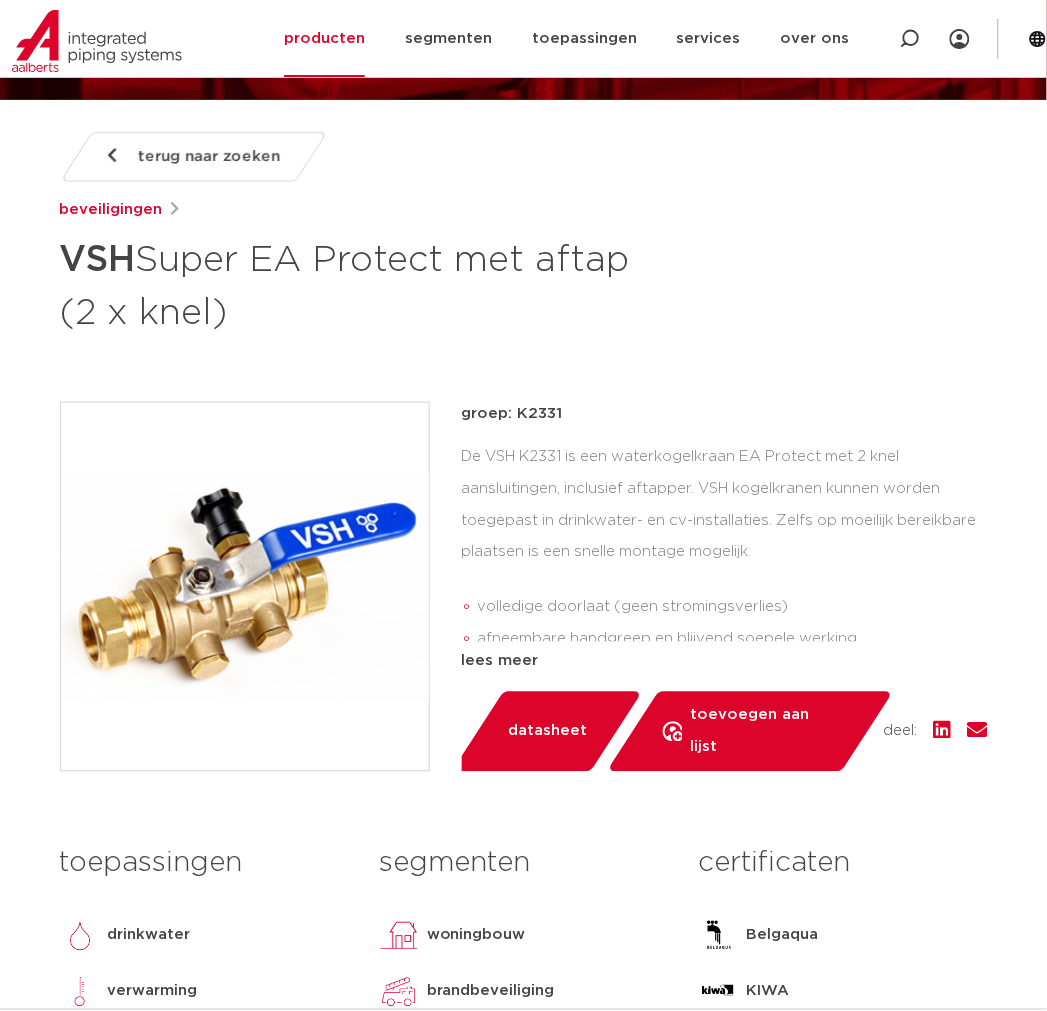 click on "groep: K2331" at bounding box center [725, 414] 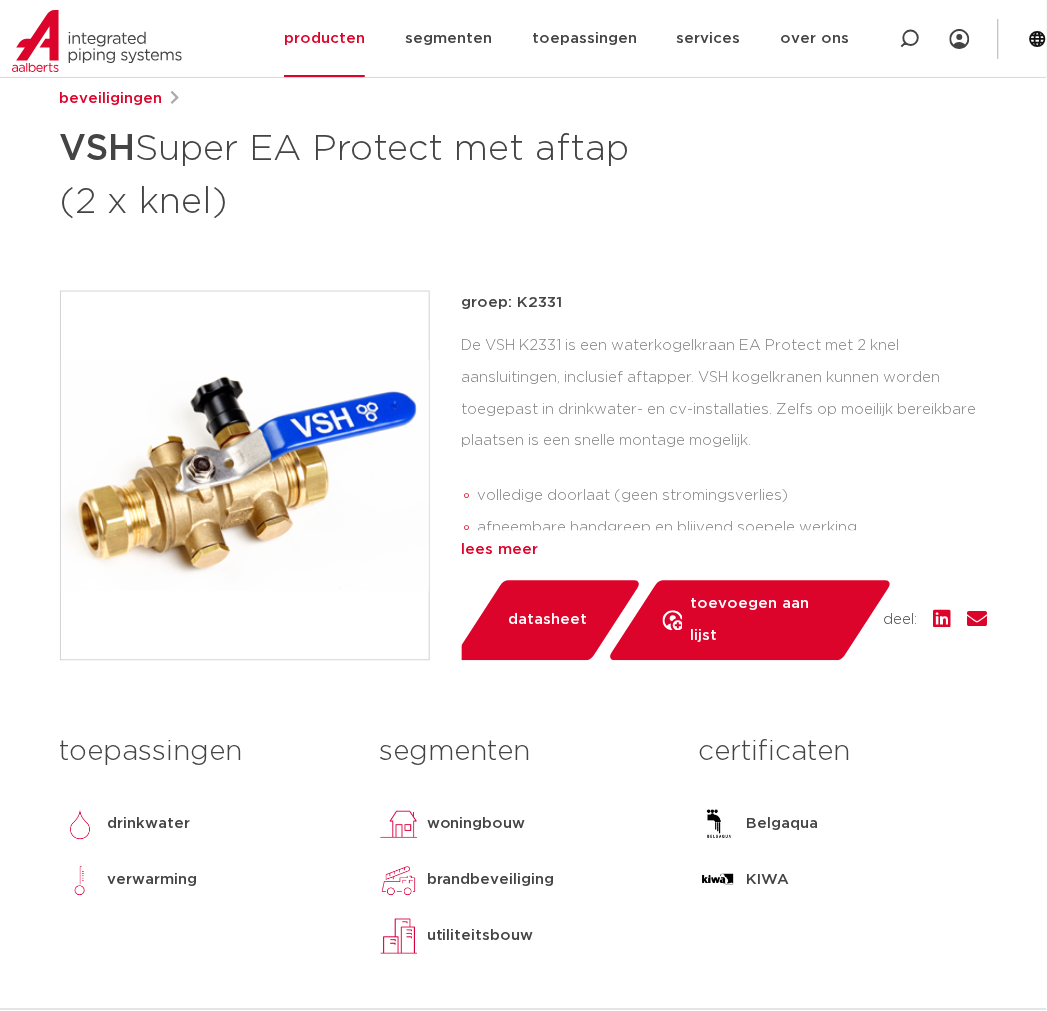 scroll, scrollTop: 1111, scrollLeft: 0, axis: vertical 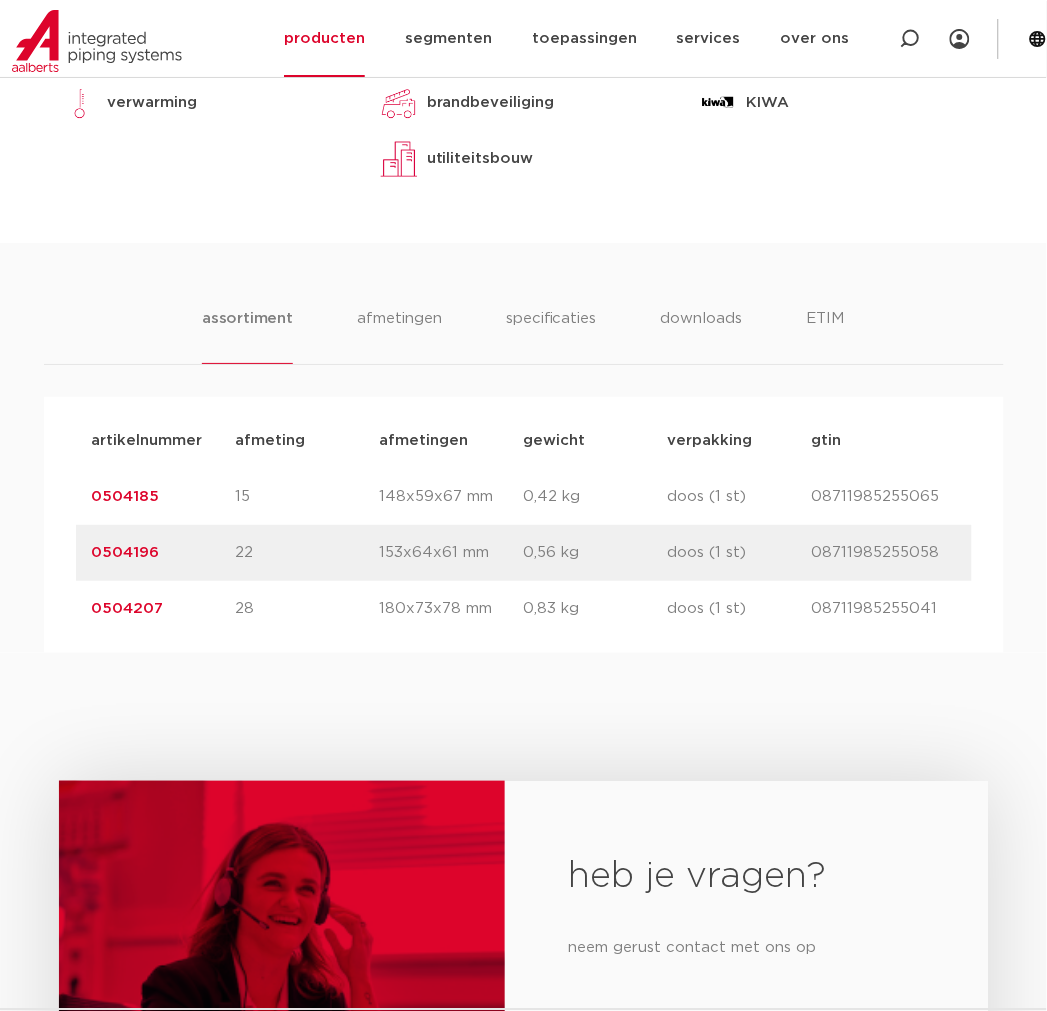 drag, startPoint x: 158, startPoint y: 565, endPoint x: -74, endPoint y: 552, distance: 232.36394 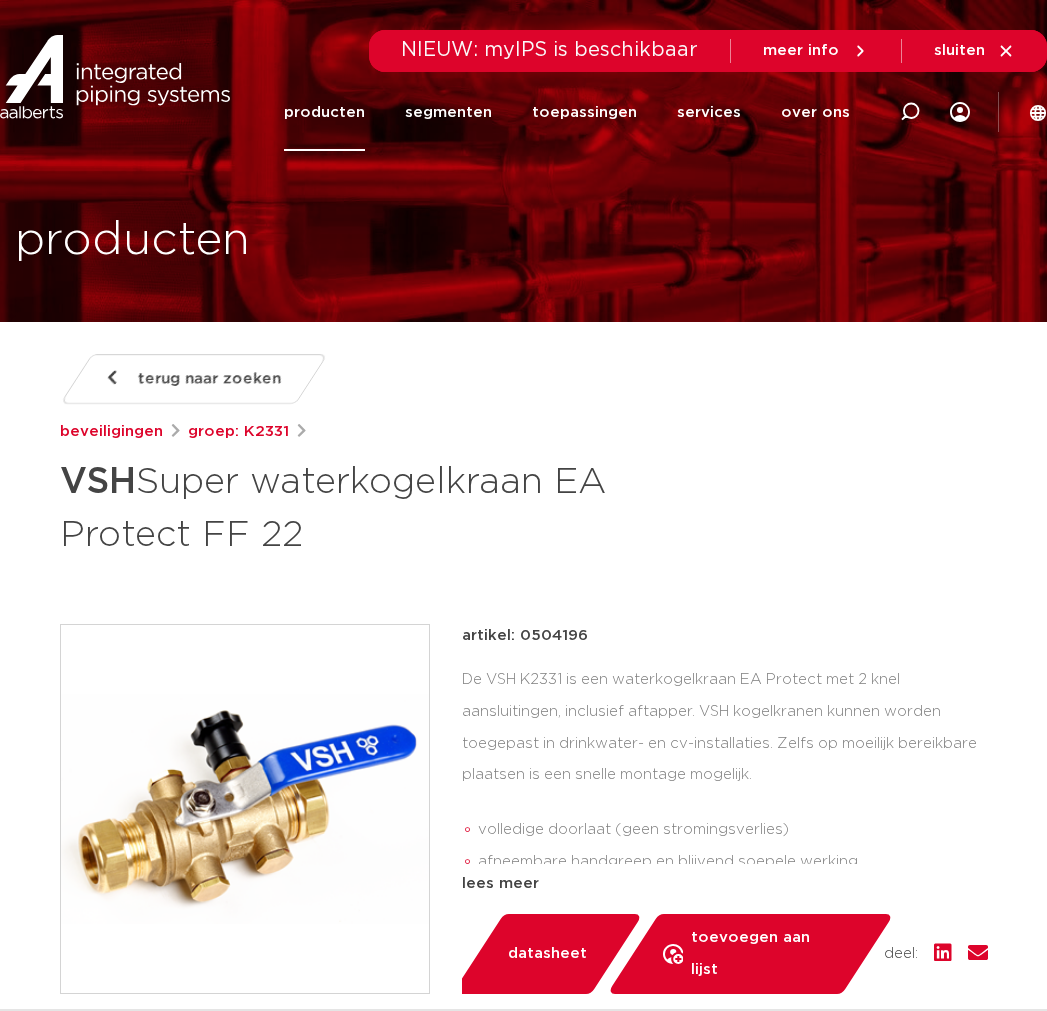 scroll, scrollTop: 0, scrollLeft: 0, axis: both 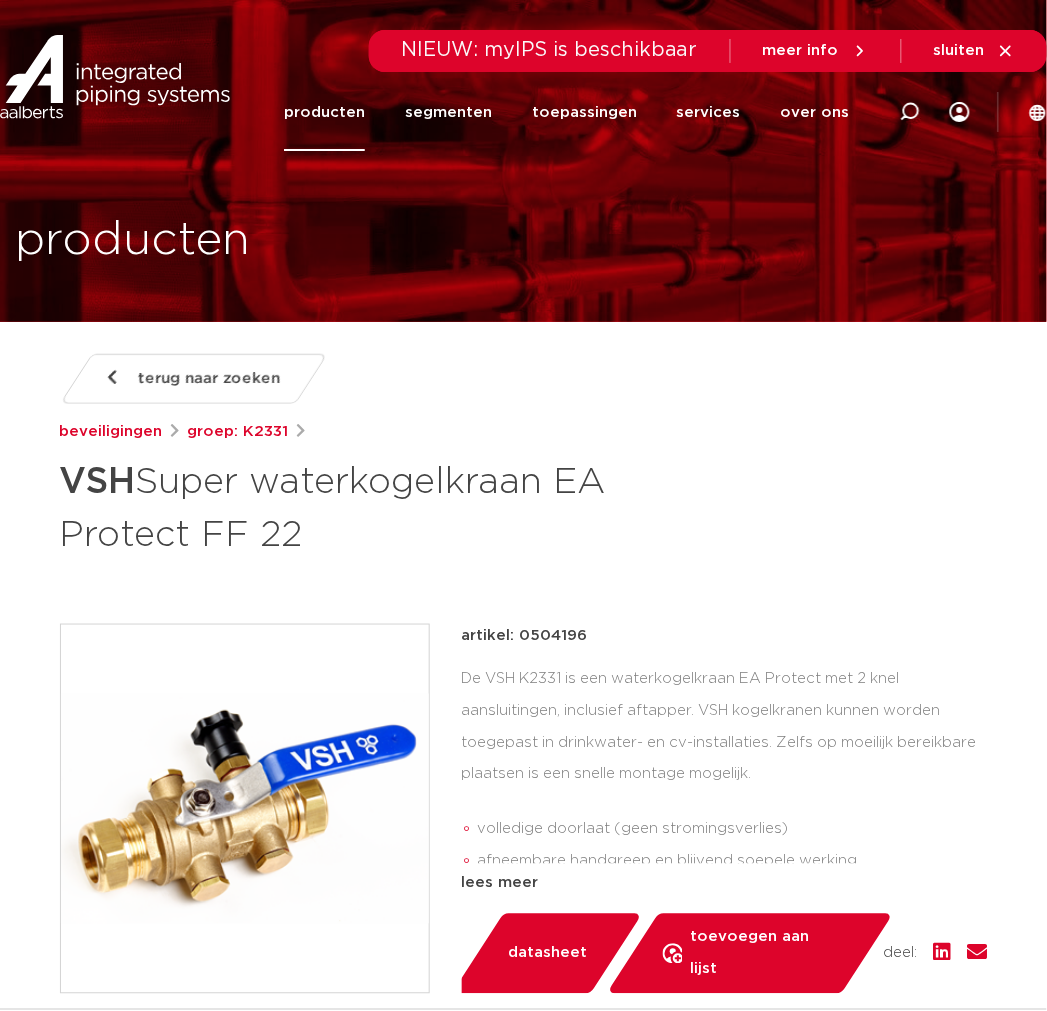 drag, startPoint x: 374, startPoint y: 527, endPoint x: 62, endPoint y: 481, distance: 315.3728 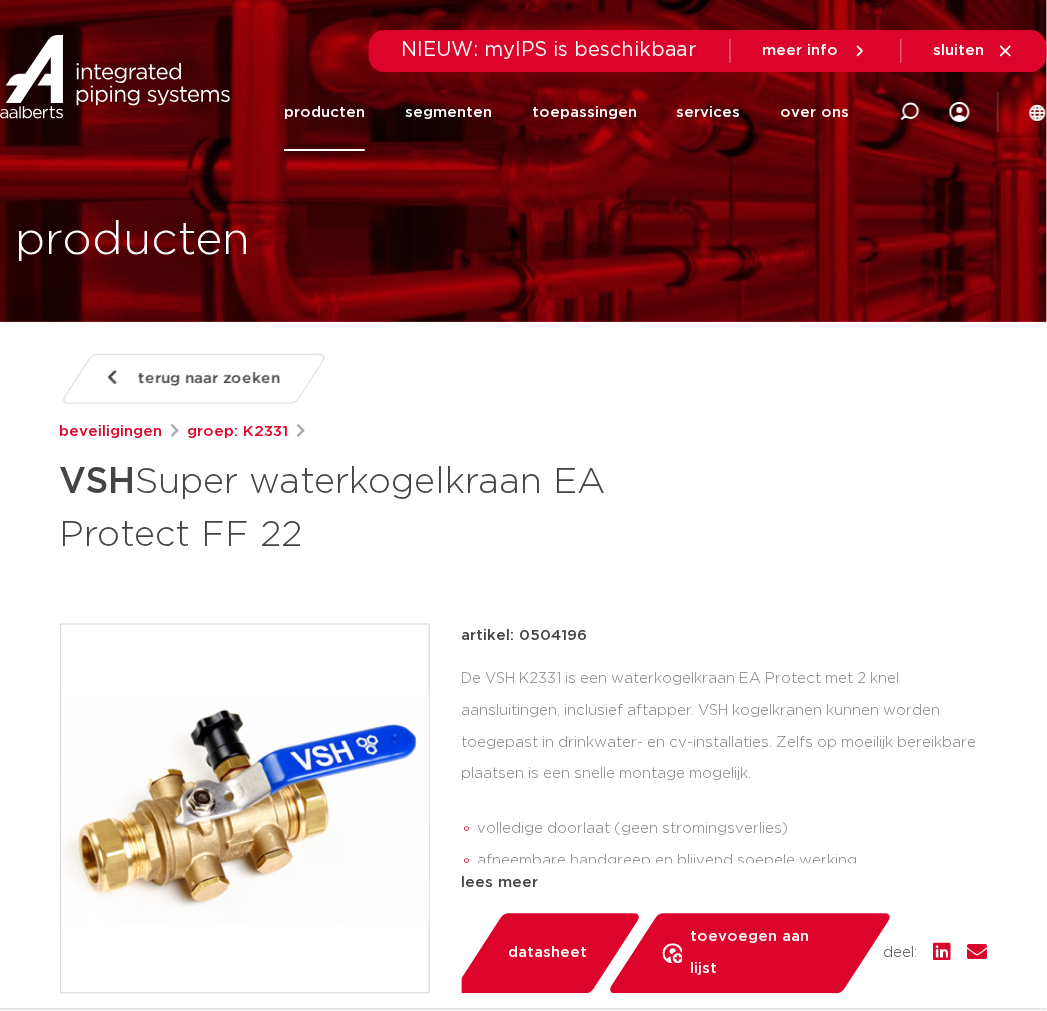 click on "terug naar zoeken
beveiligingen
groep: K2331
VSH  Super waterkogelkraan EA Protect FF 22" at bounding box center (524, 854) 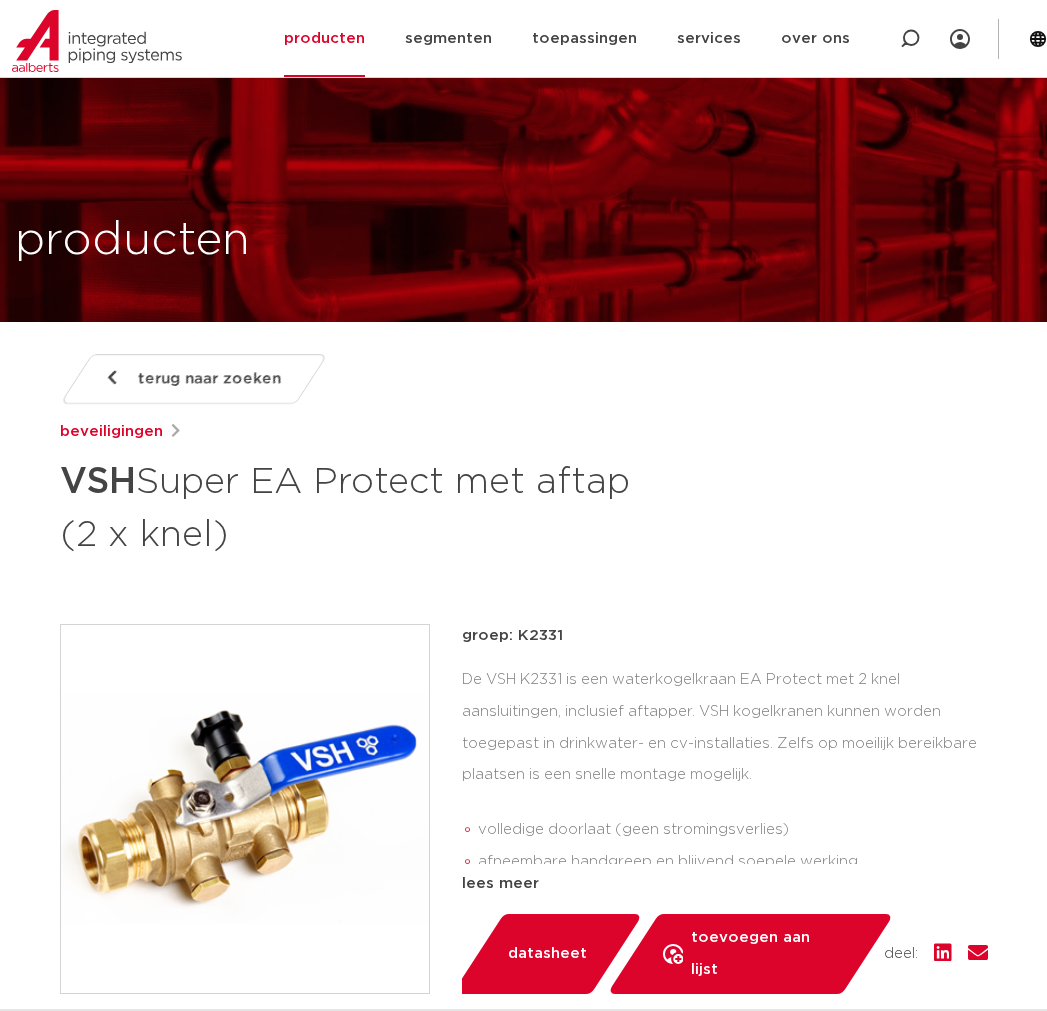 scroll, scrollTop: 1111, scrollLeft: 0, axis: vertical 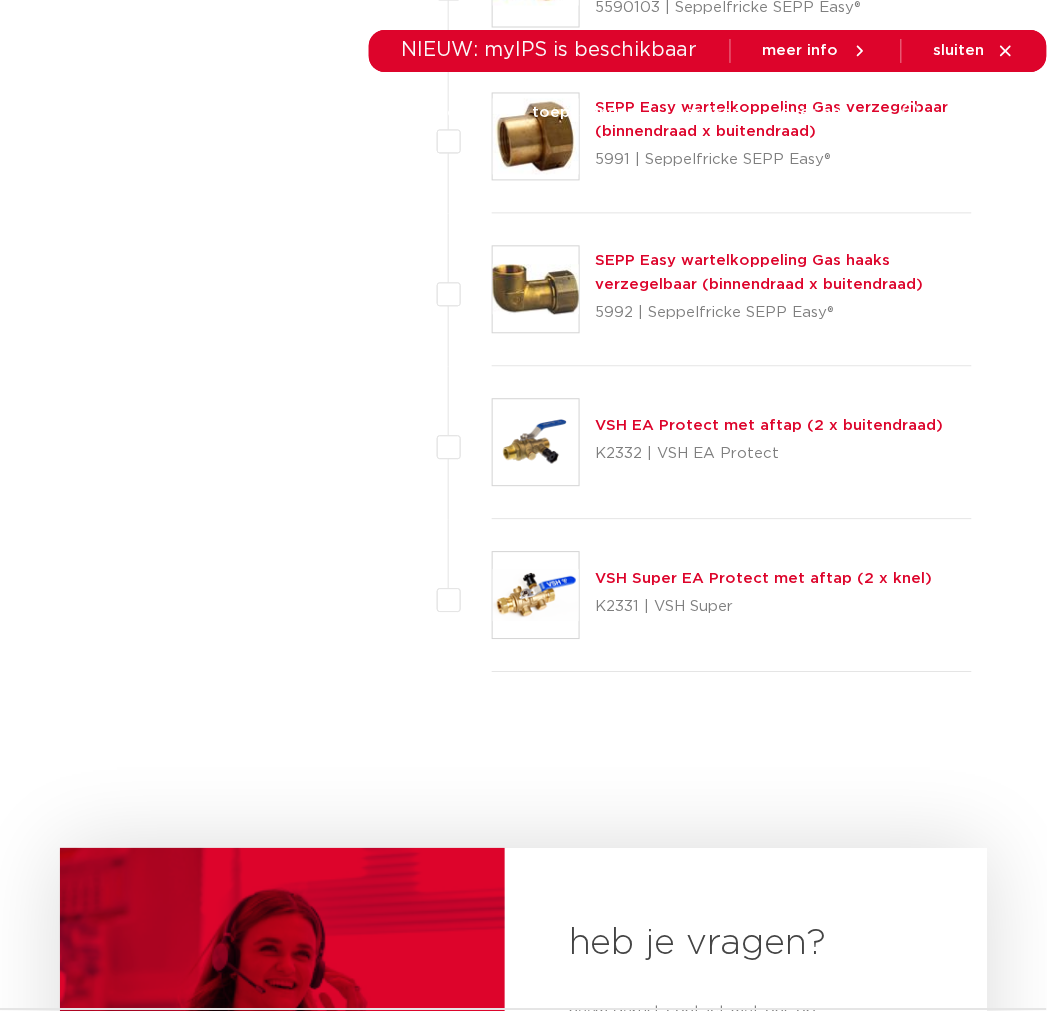 click at bounding box center [536, 443] 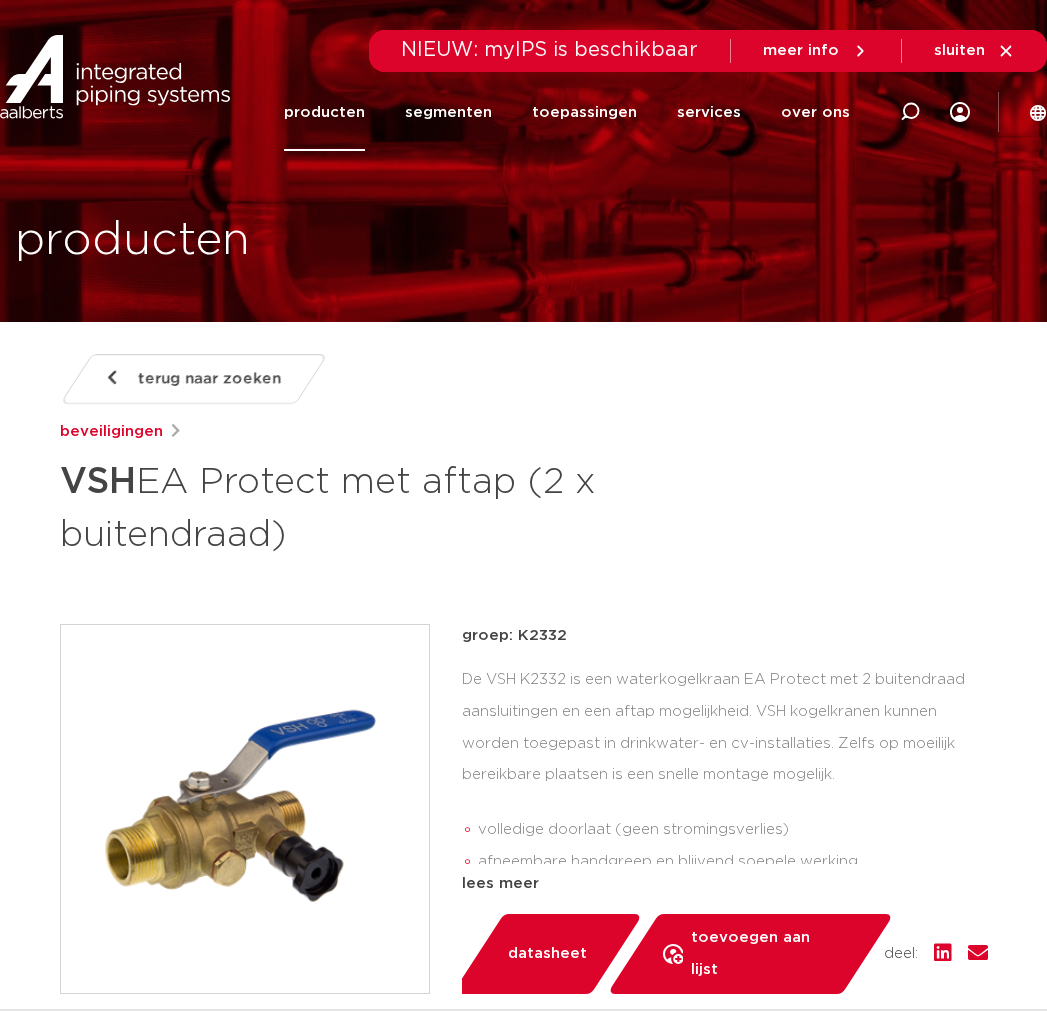 scroll, scrollTop: 400, scrollLeft: 0, axis: vertical 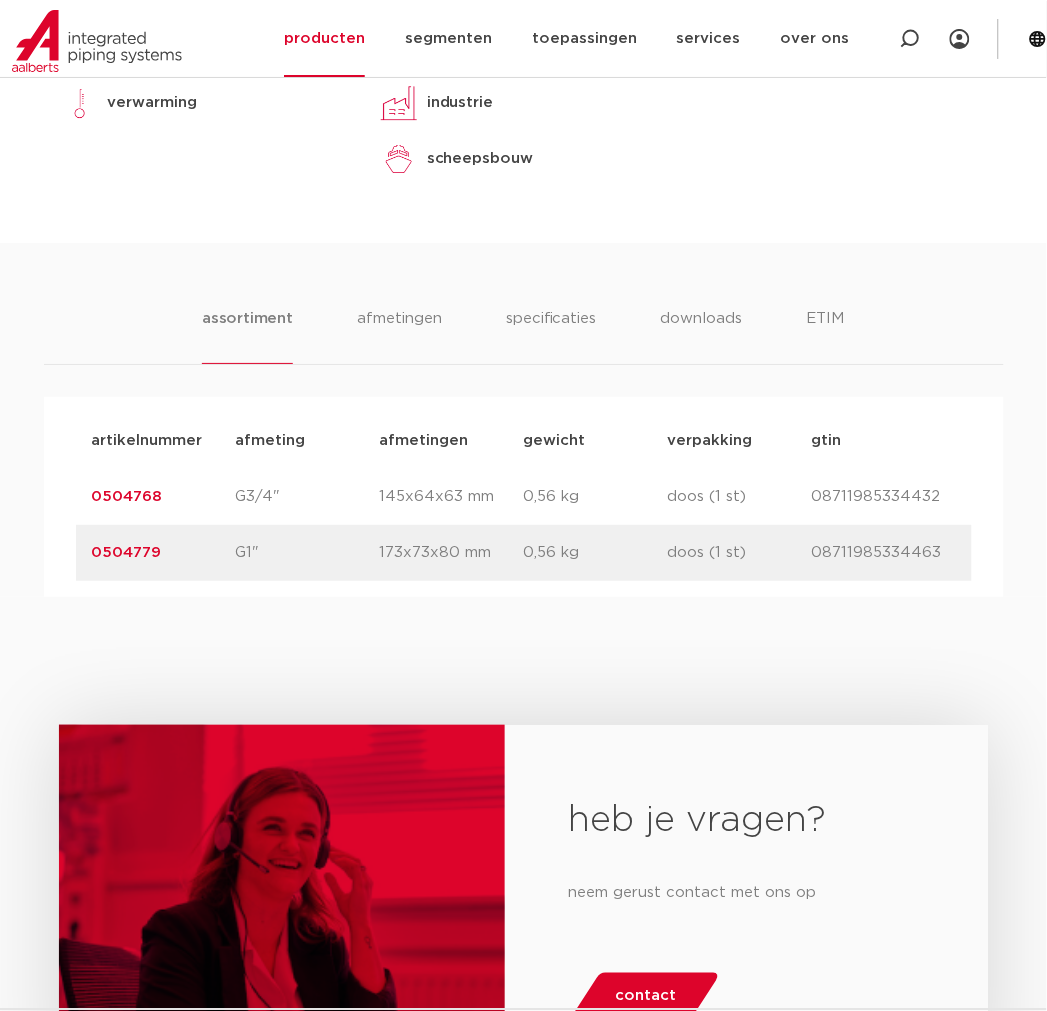 drag, startPoint x: 194, startPoint y: 491, endPoint x: 28, endPoint y: 498, distance: 166.14752 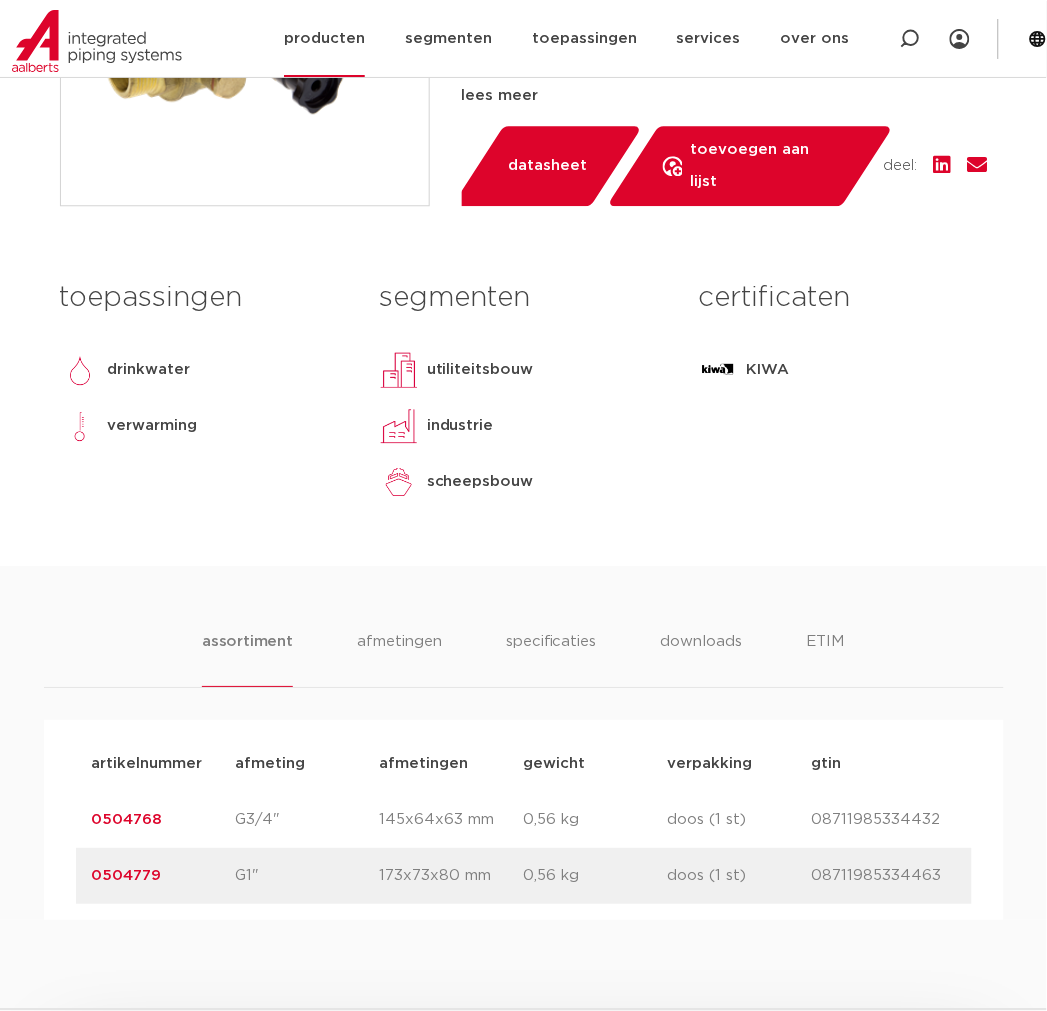 scroll, scrollTop: 777, scrollLeft: 0, axis: vertical 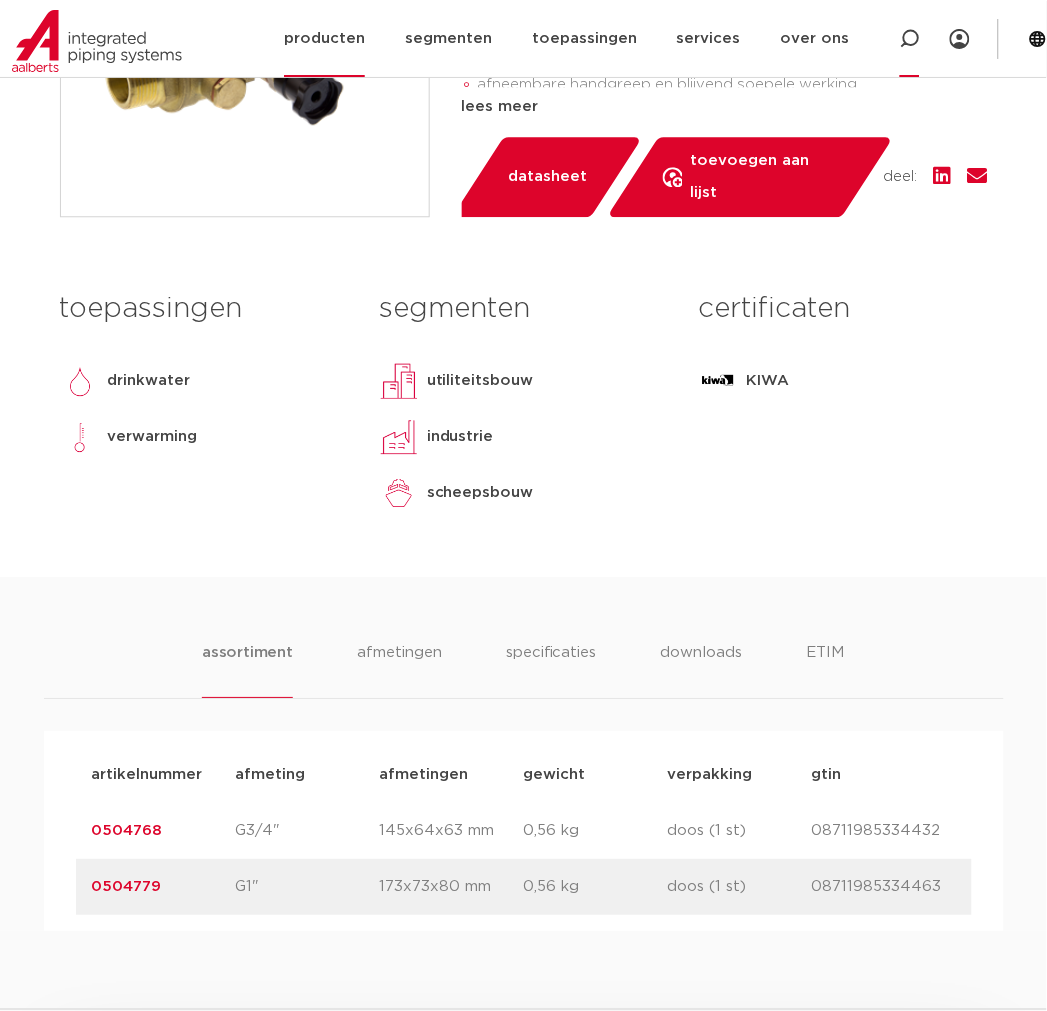 click 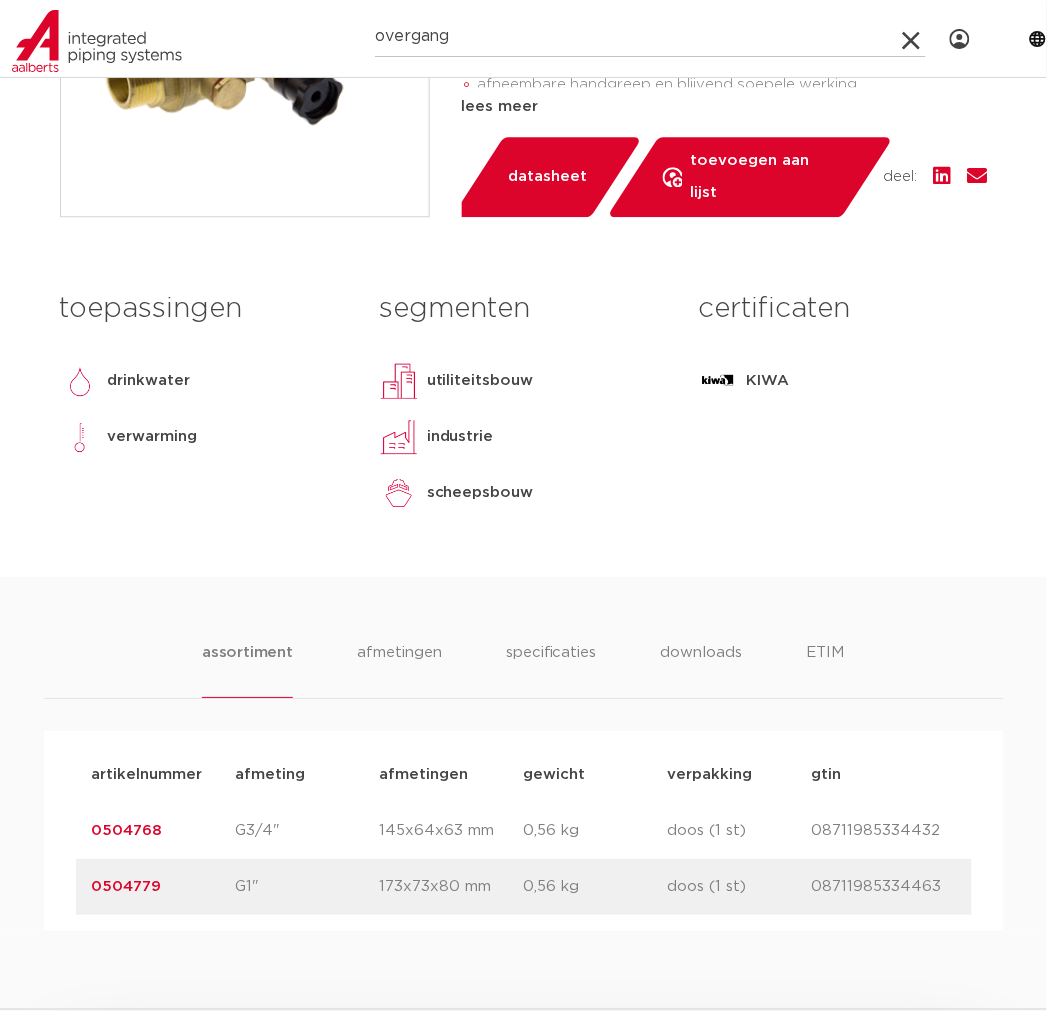 type on "overgang" 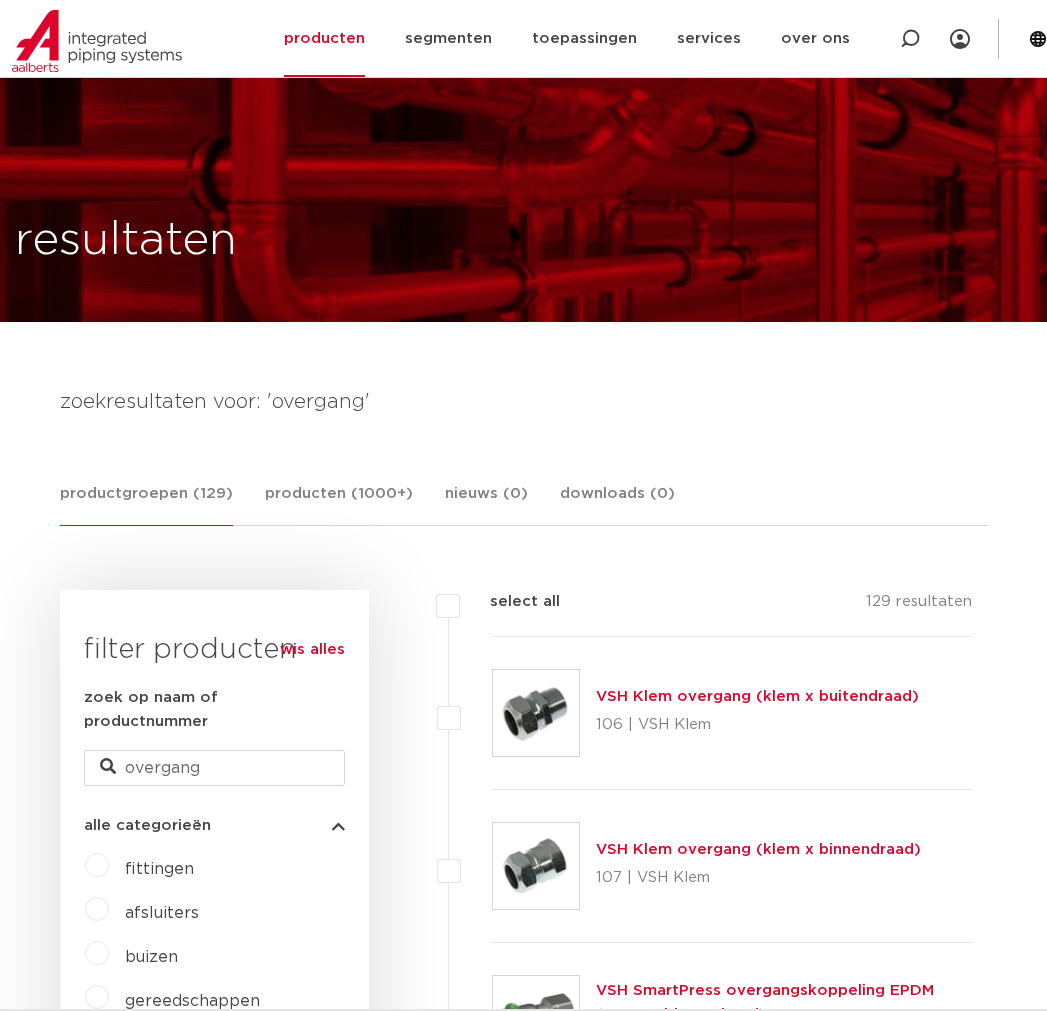 scroll, scrollTop: 2198, scrollLeft: 0, axis: vertical 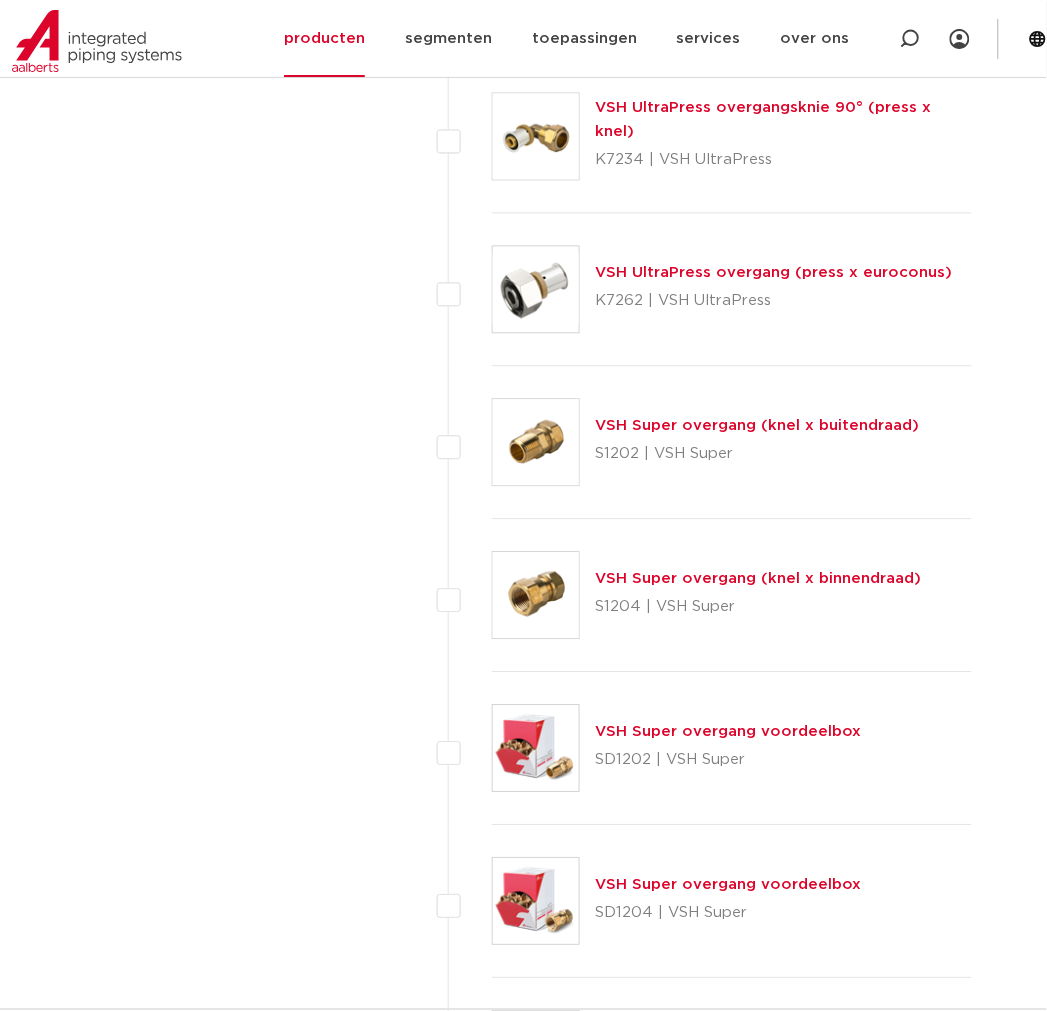 click on "filters
select all
129 resultaten
VSH Klem overgang (klem x buitendraad)" at bounding box center (678, 1925) 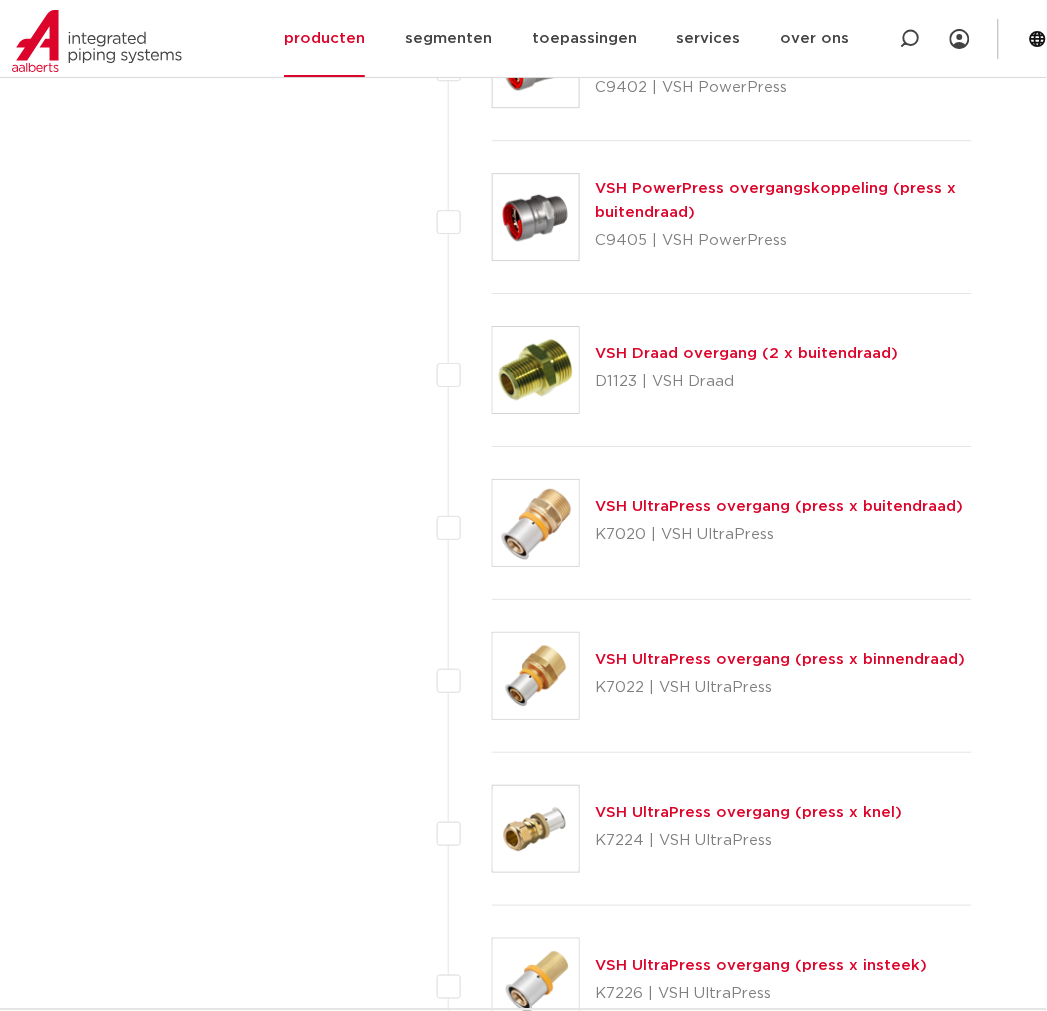 scroll, scrollTop: 2330, scrollLeft: 0, axis: vertical 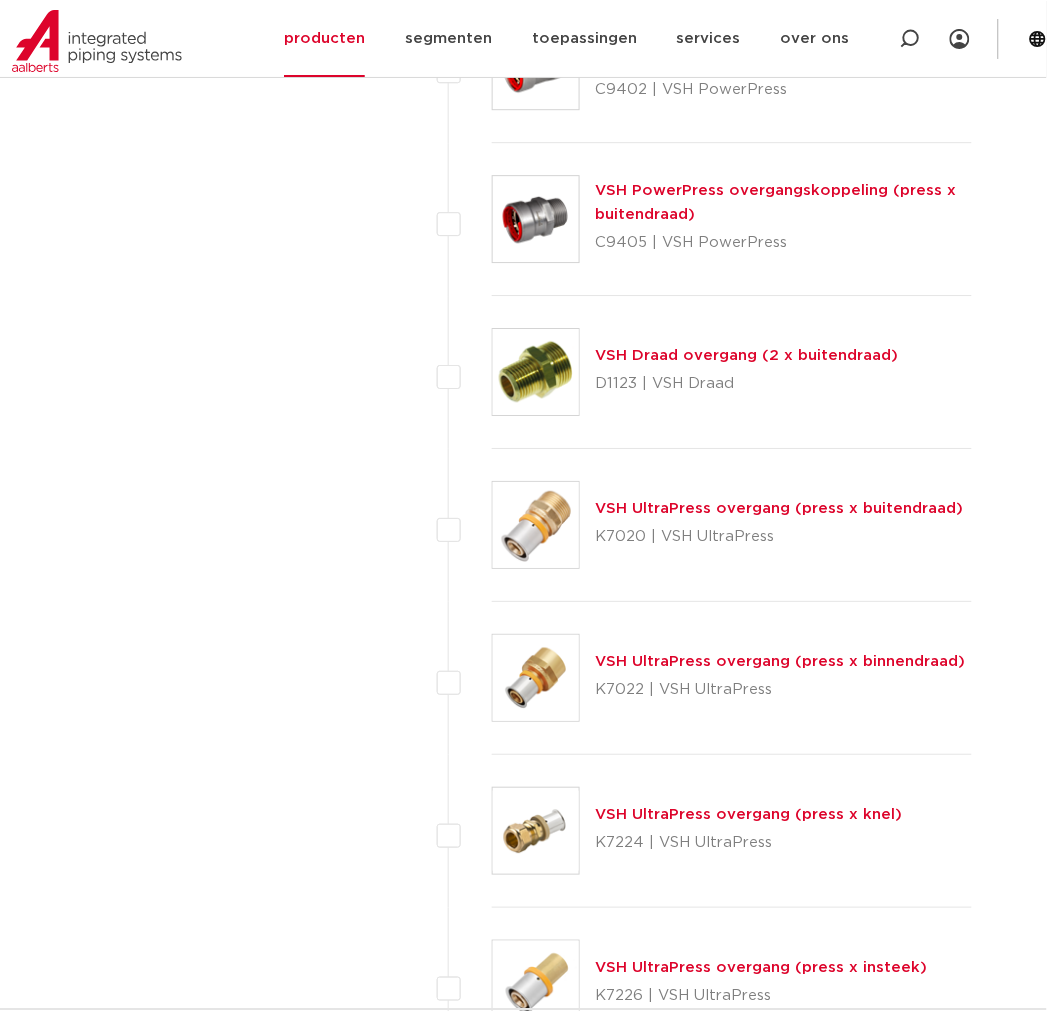click at bounding box center [536, 678] 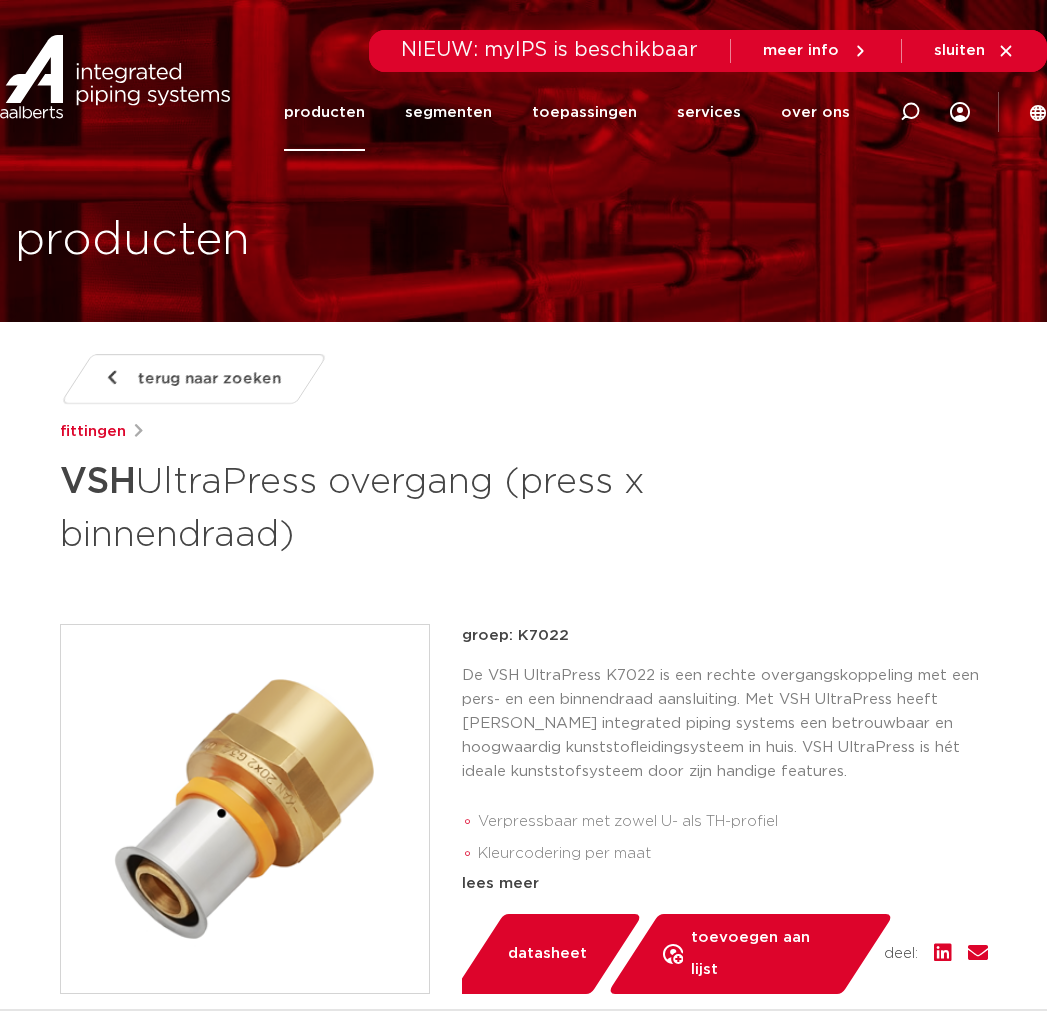 scroll, scrollTop: 666, scrollLeft: 0, axis: vertical 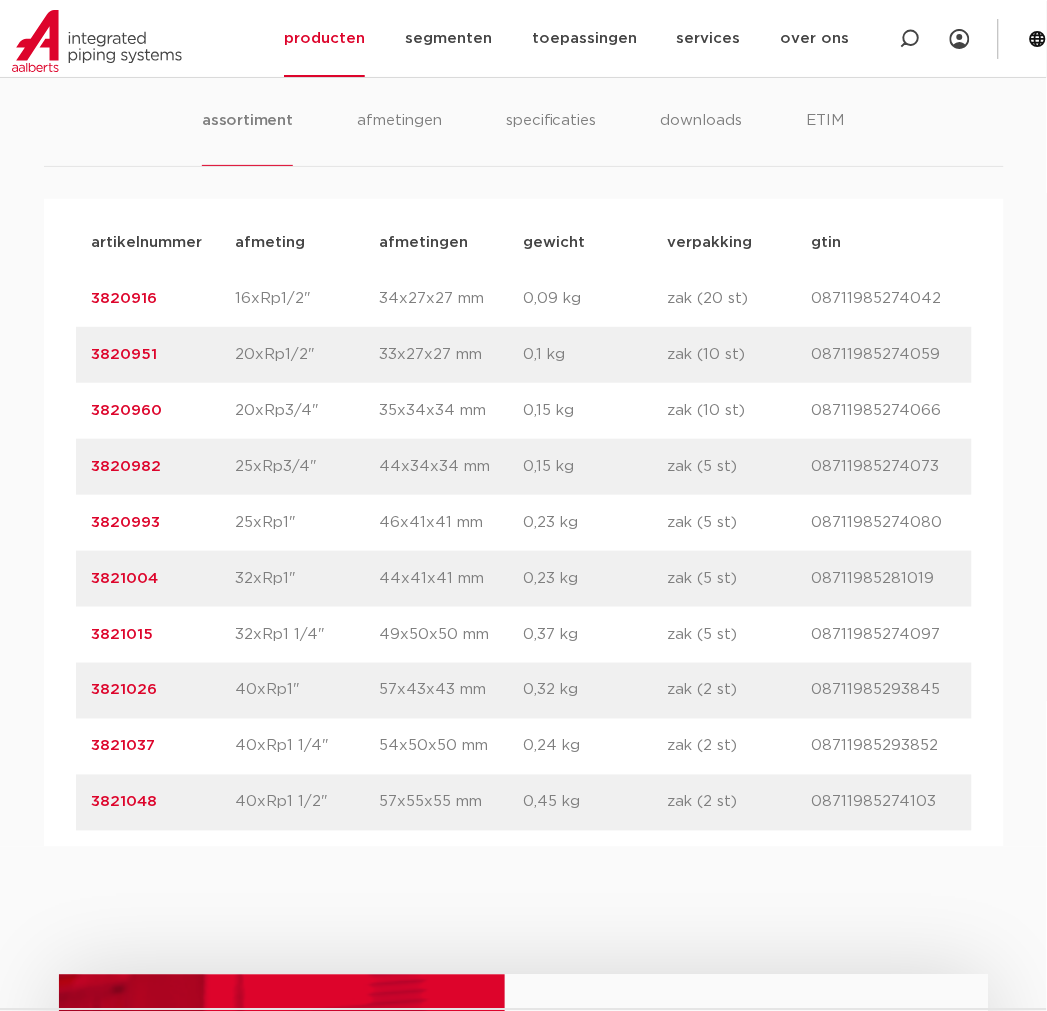 drag, startPoint x: 217, startPoint y: 470, endPoint x: 8, endPoint y: 477, distance: 209.11719 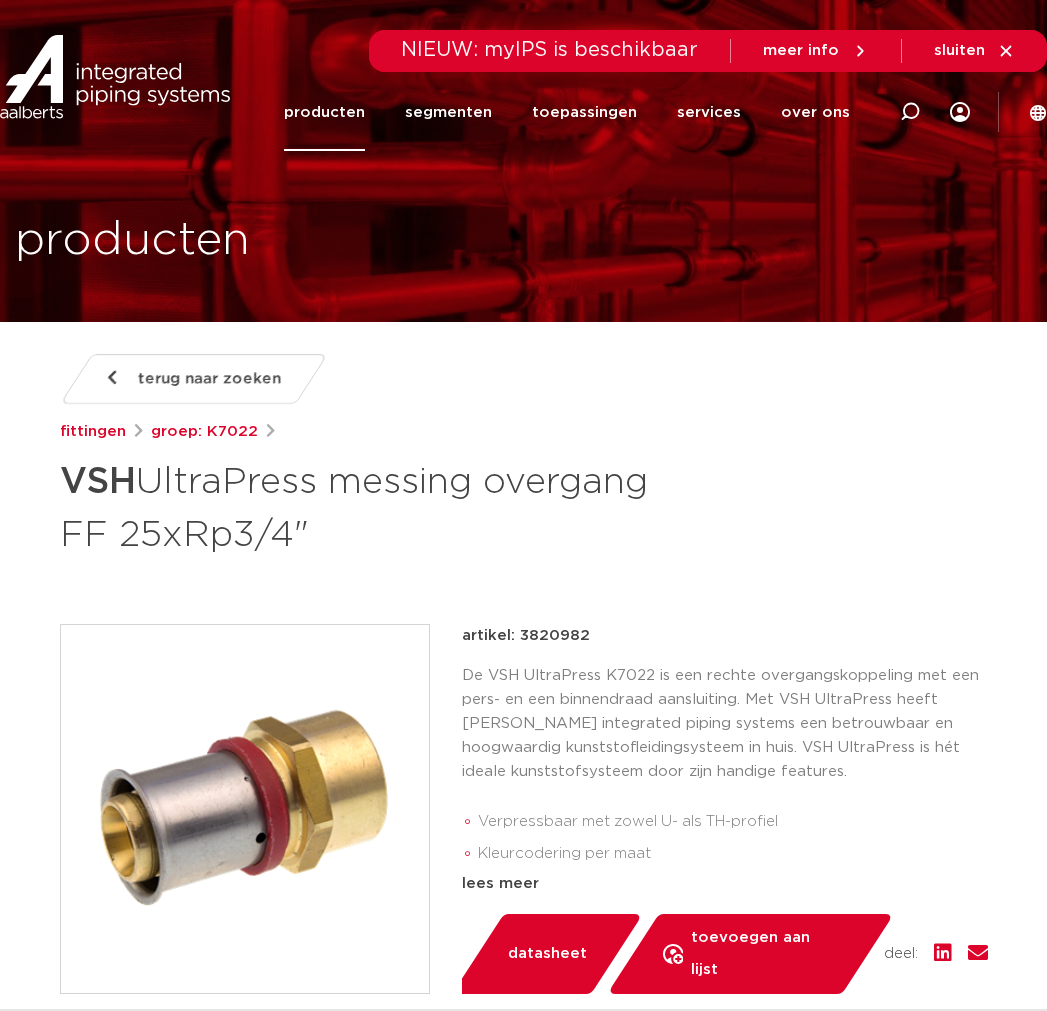 scroll, scrollTop: 0, scrollLeft: 0, axis: both 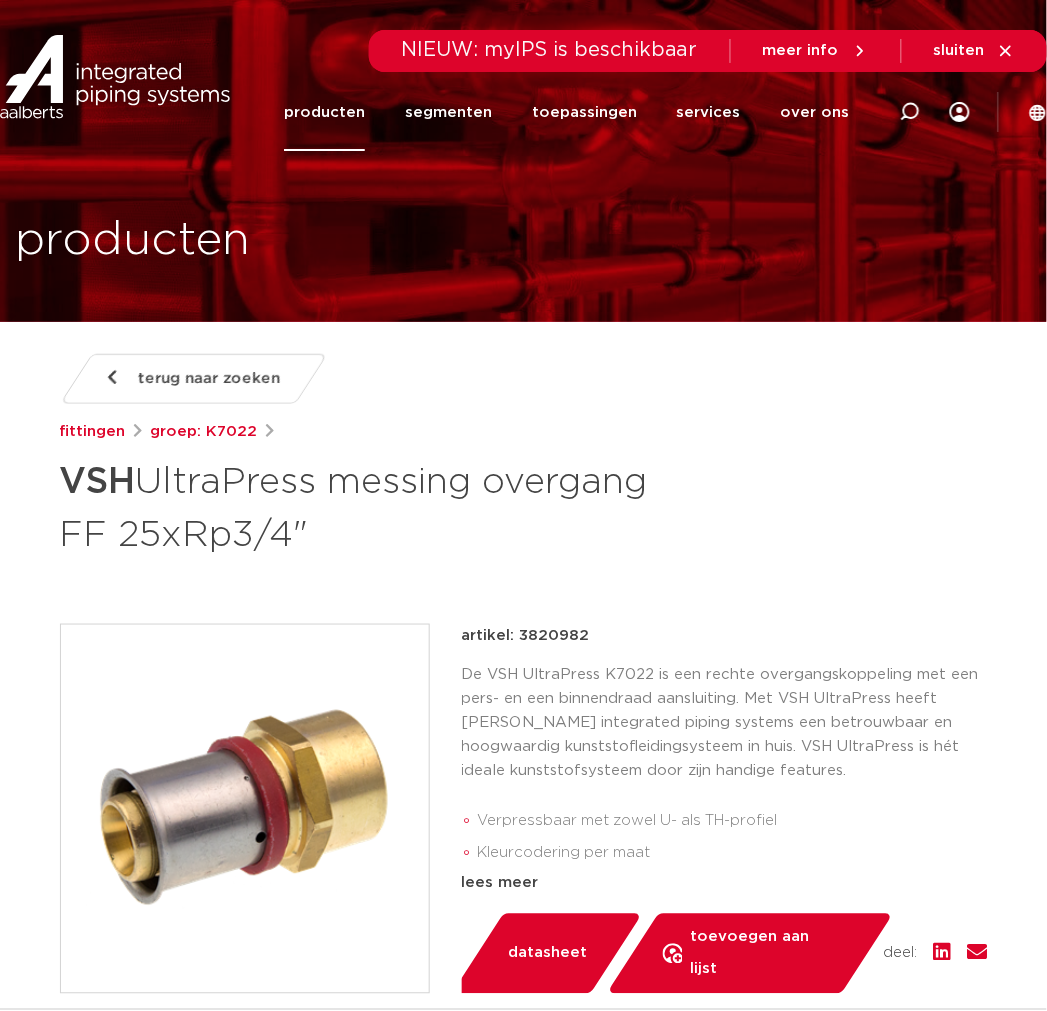 drag, startPoint x: 372, startPoint y: 538, endPoint x: -14, endPoint y: 495, distance: 388.3877 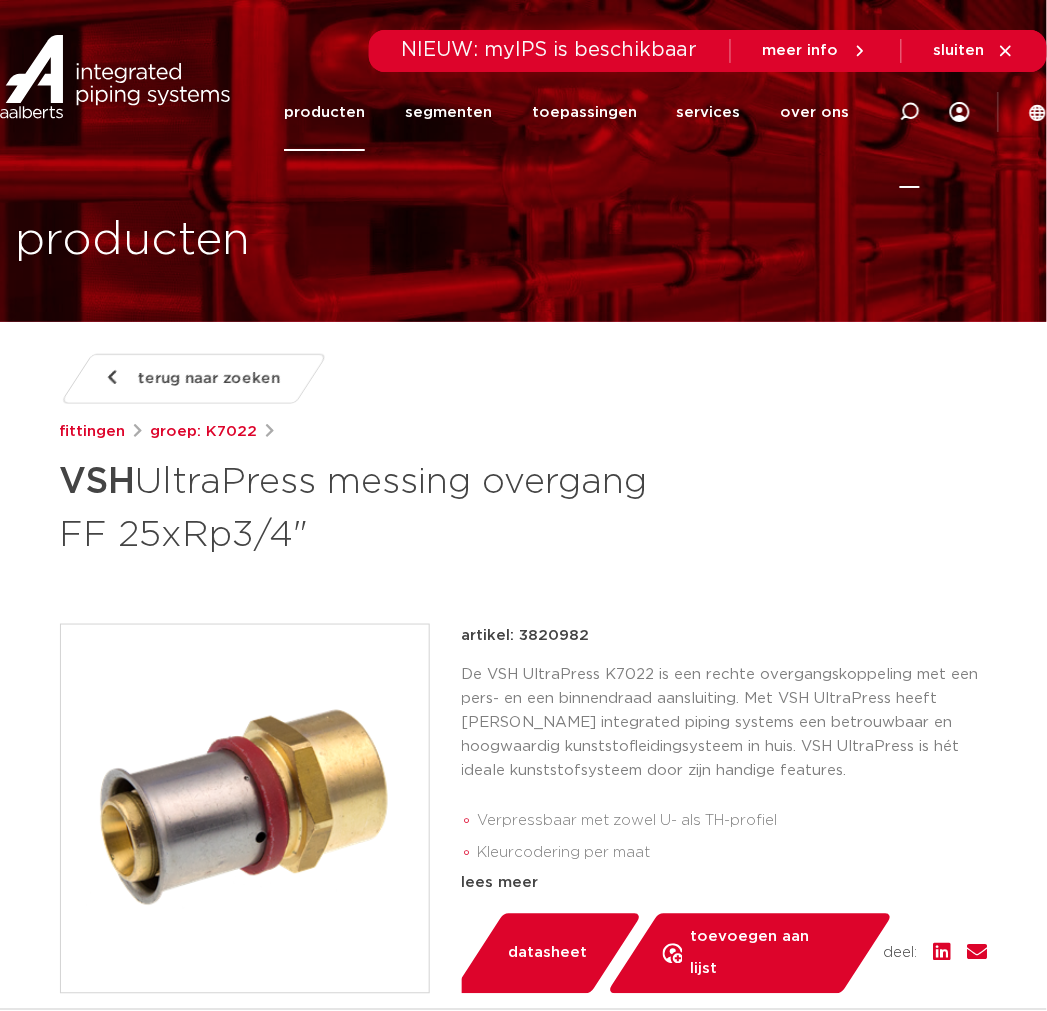 click 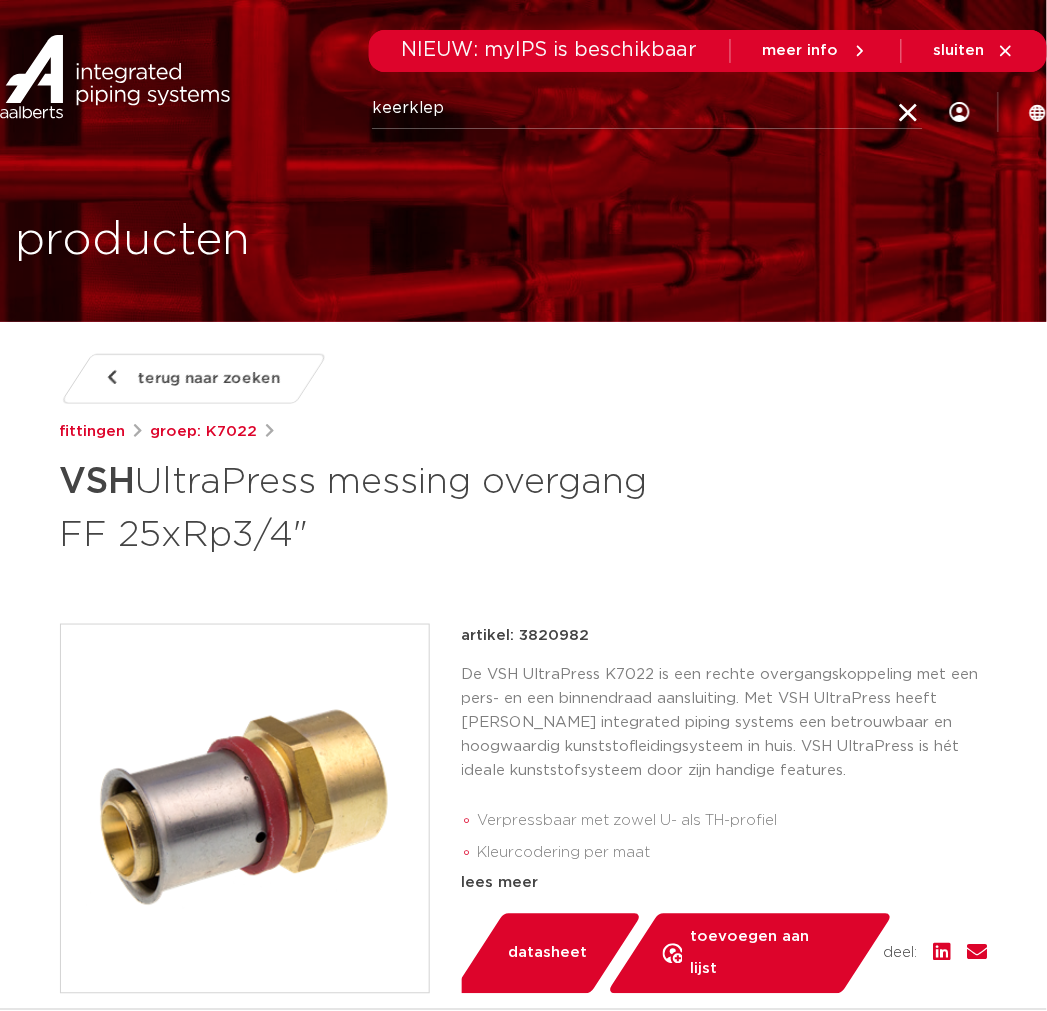 type on "keerklep" 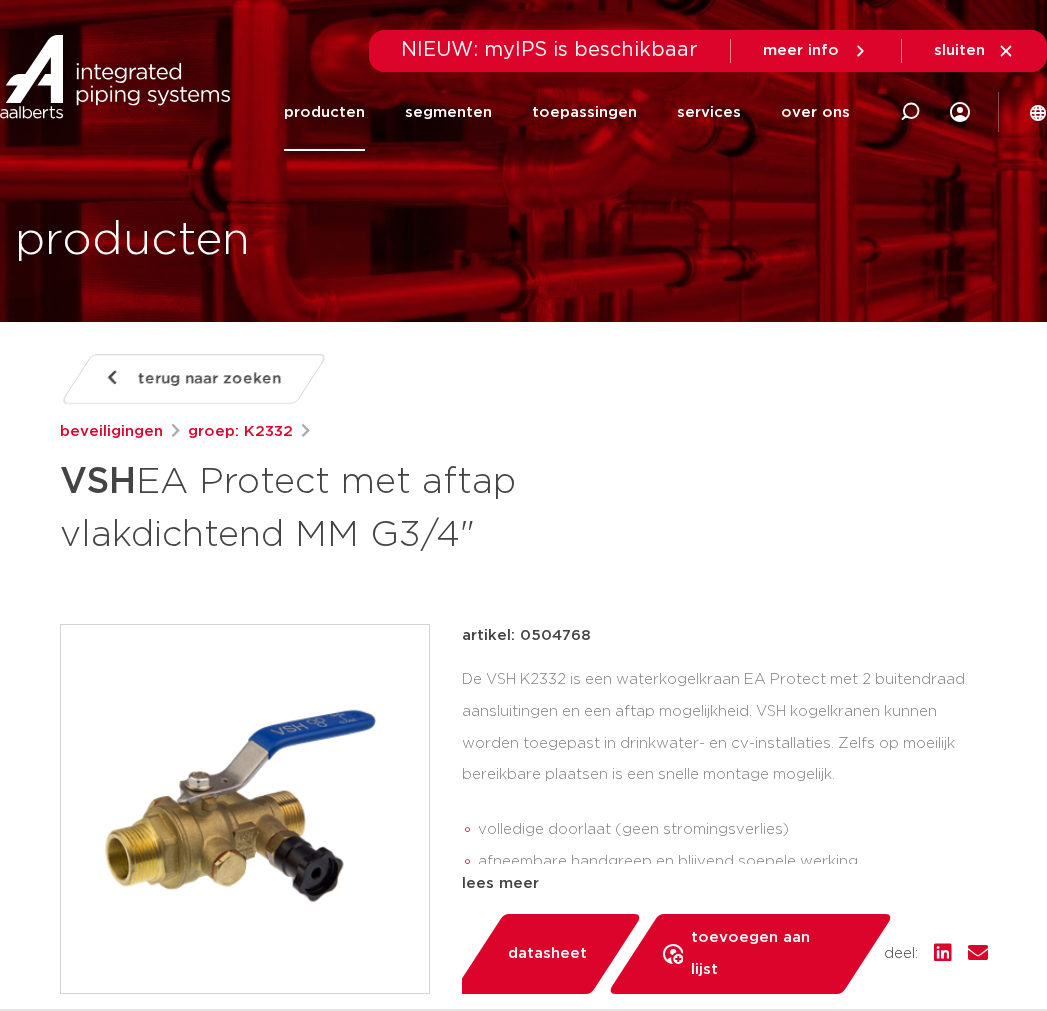 scroll, scrollTop: 0, scrollLeft: 0, axis: both 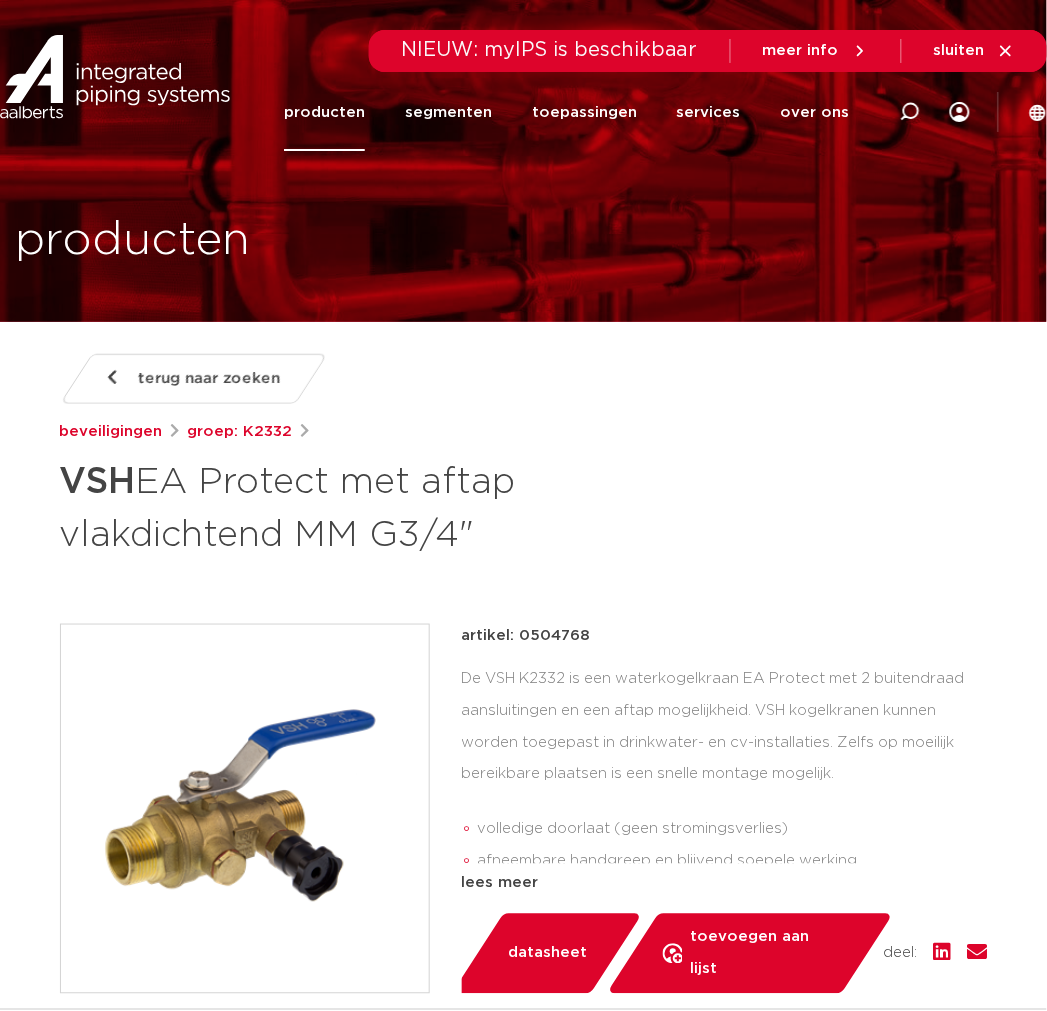 drag, startPoint x: 501, startPoint y: 470, endPoint x: 561, endPoint y: 502, distance: 68 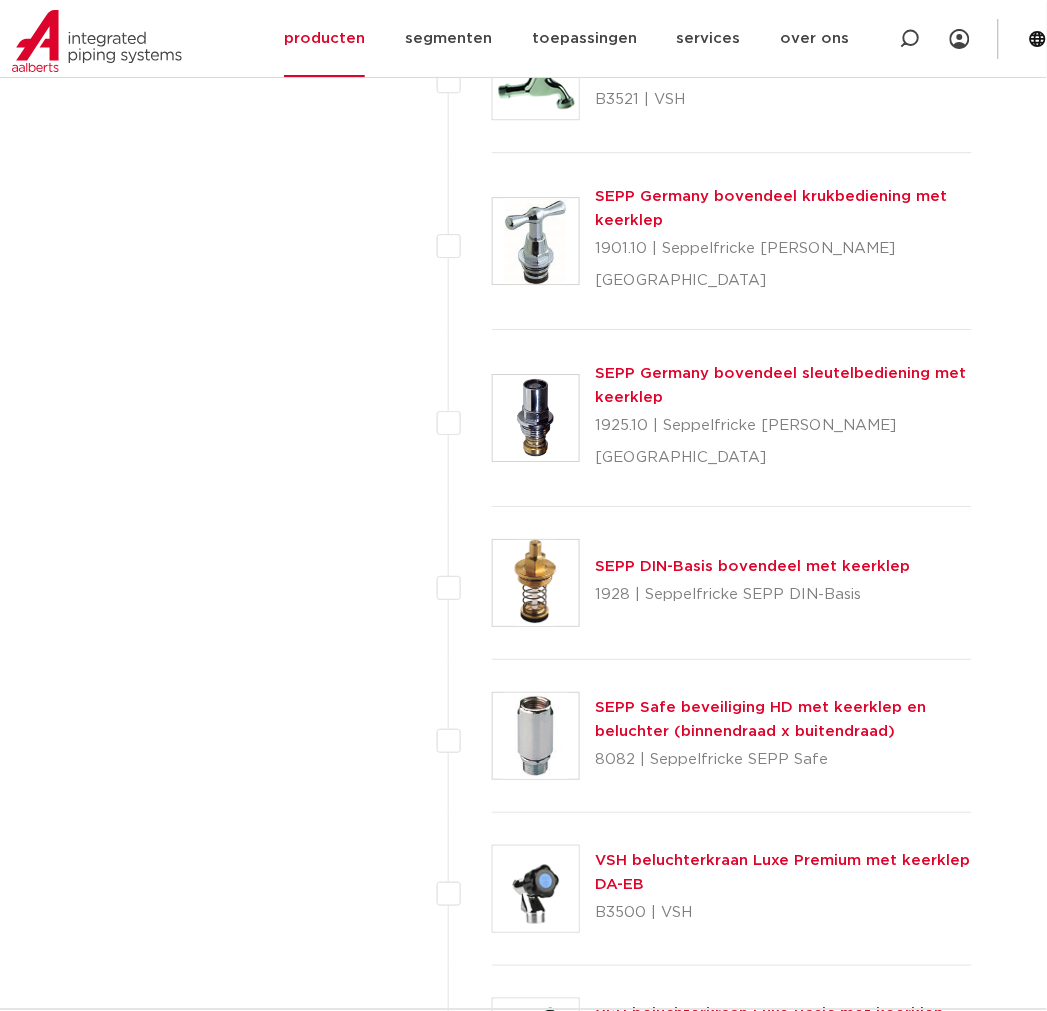 scroll, scrollTop: 2330, scrollLeft: 0, axis: vertical 